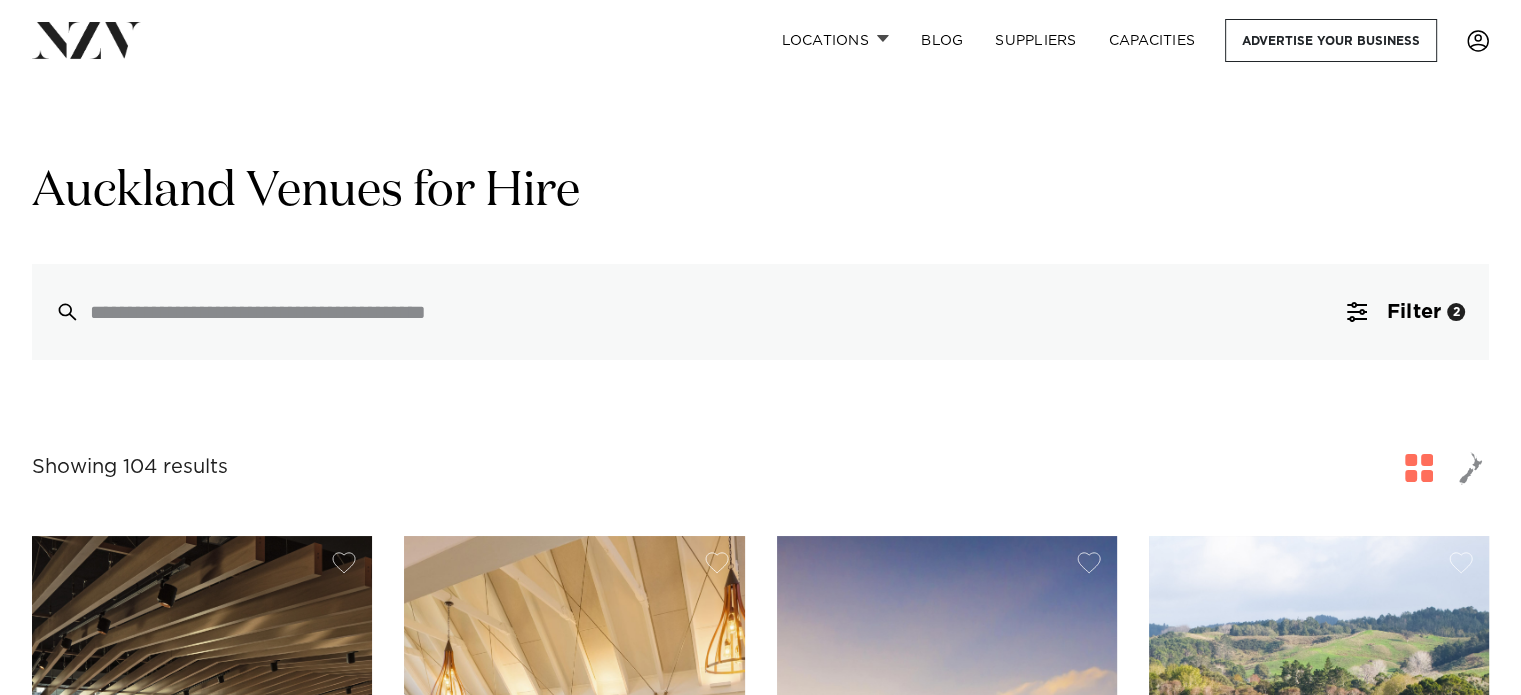 scroll, scrollTop: 475, scrollLeft: 0, axis: vertical 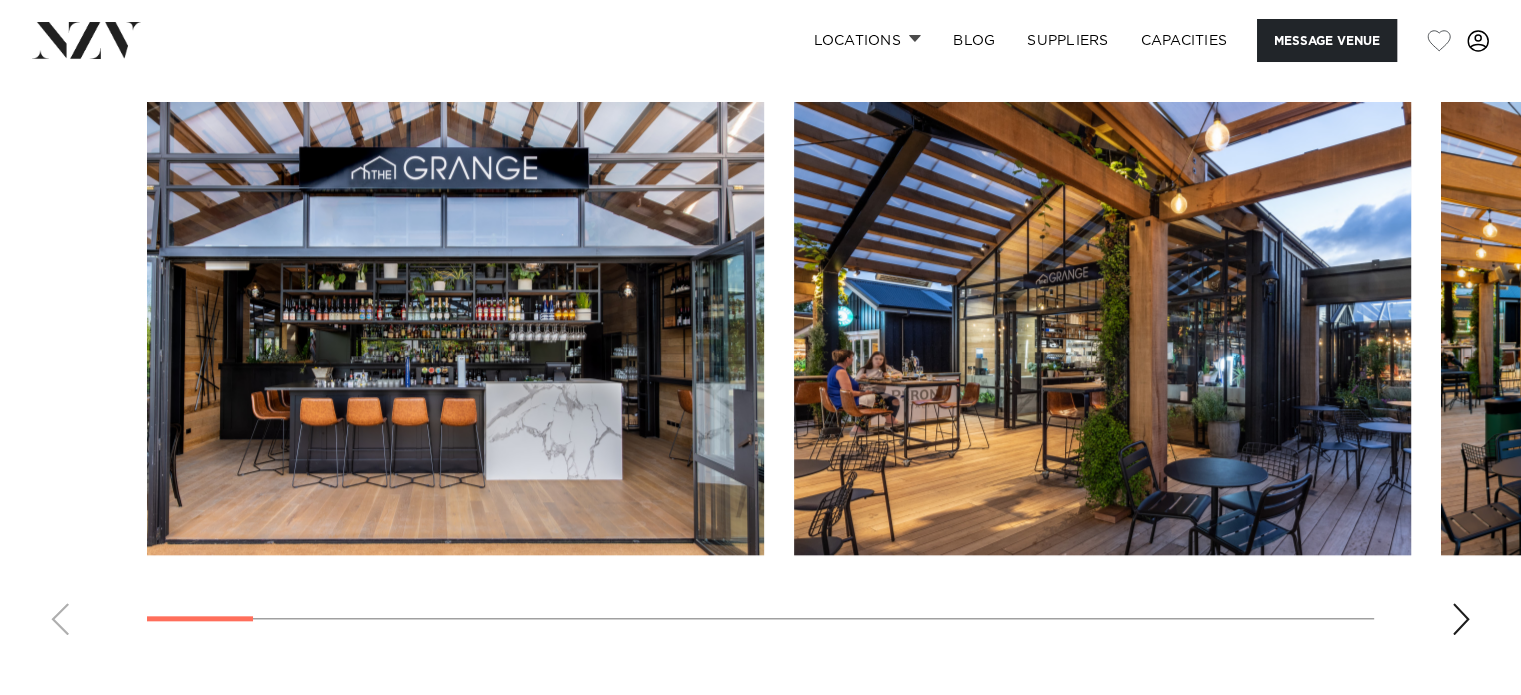 click at bounding box center [1461, 619] 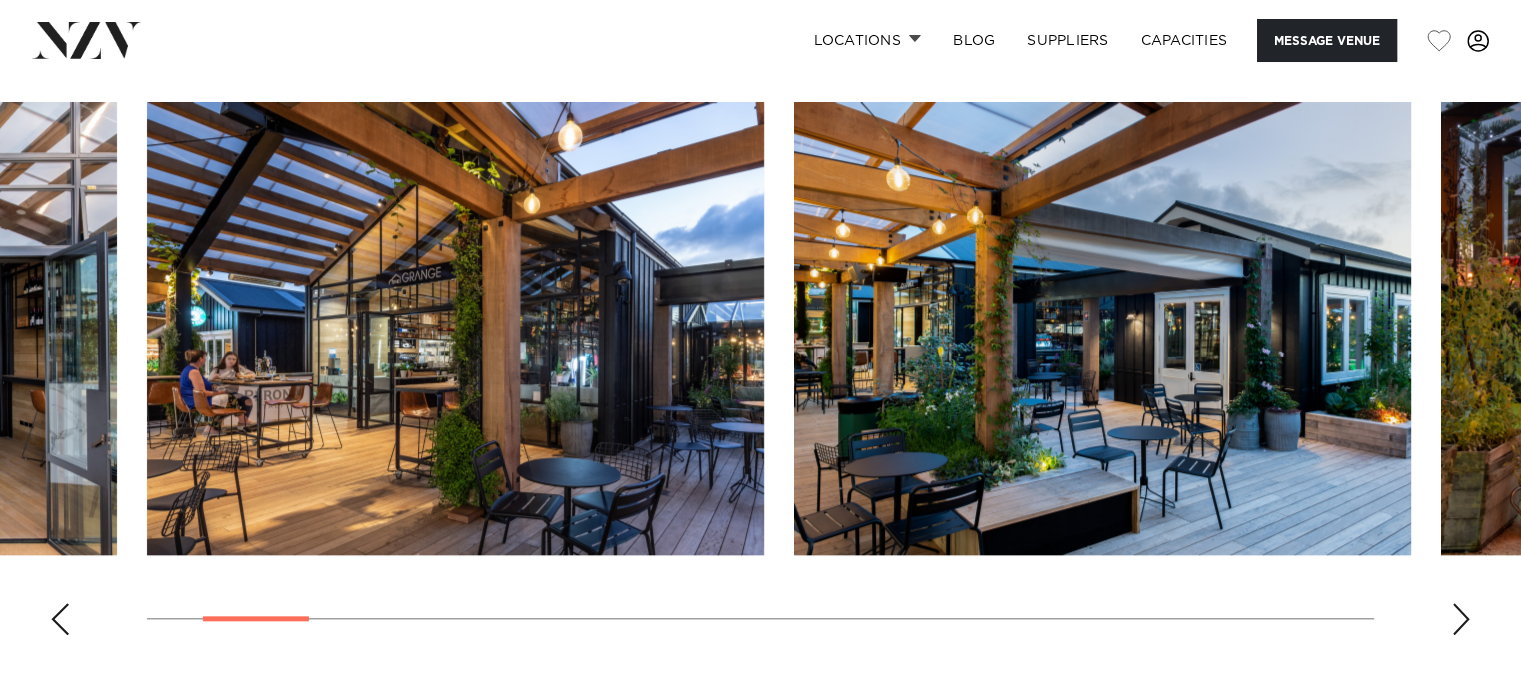 click at bounding box center (1461, 619) 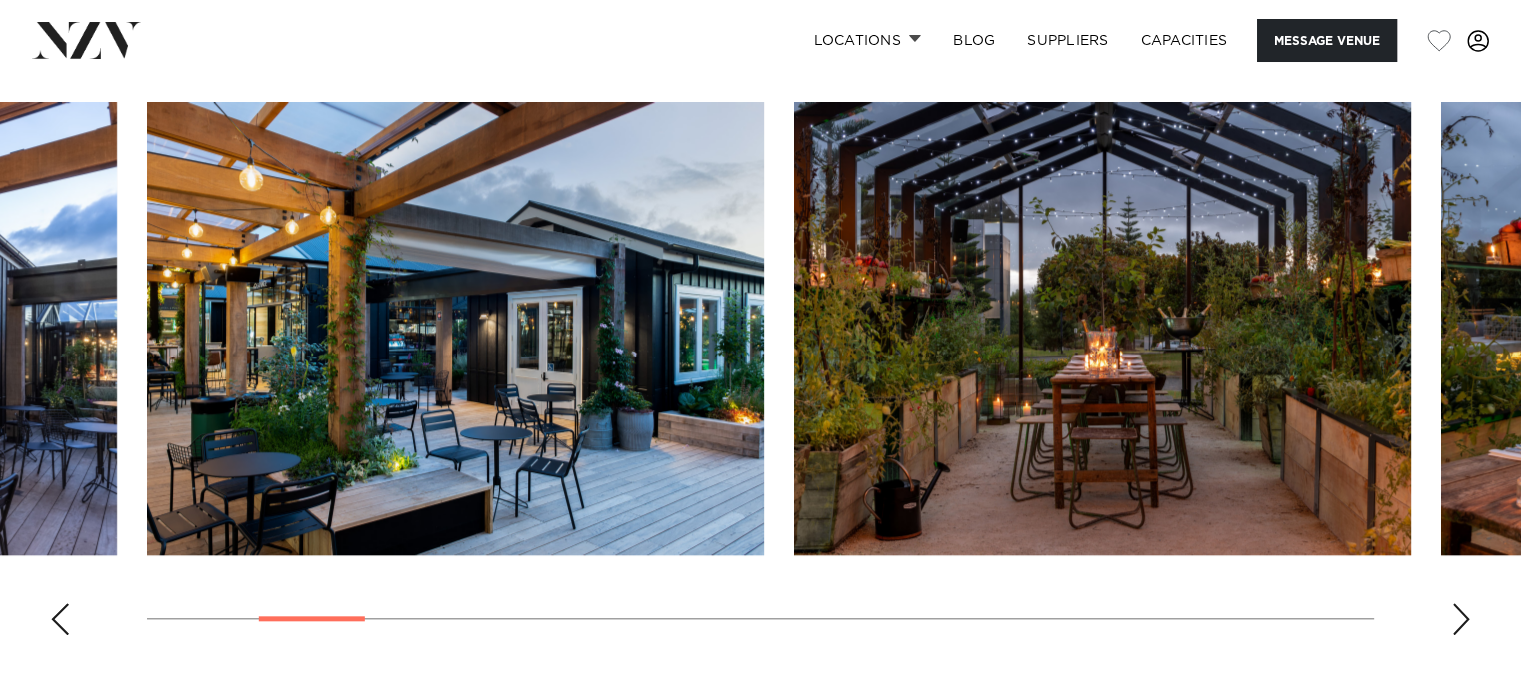 click at bounding box center [1461, 619] 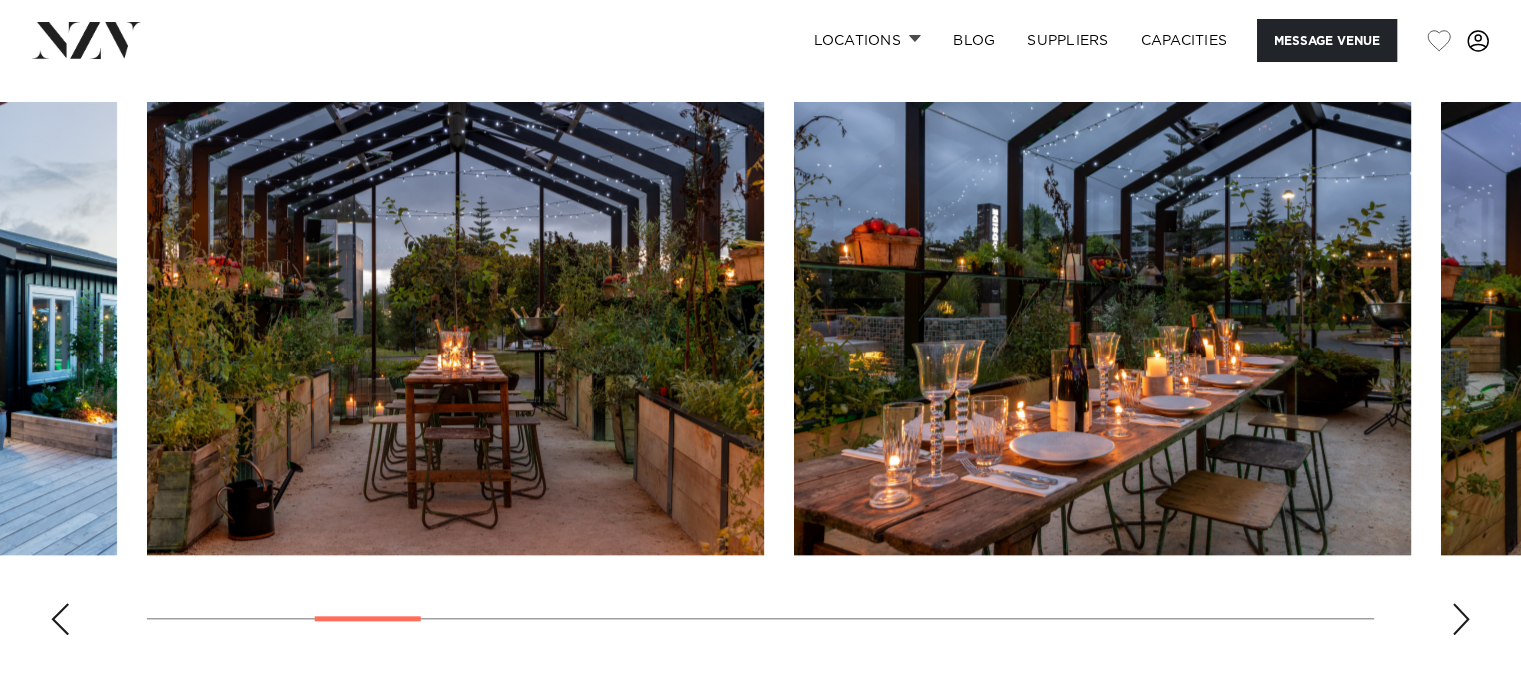 scroll, scrollTop: 1787, scrollLeft: 0, axis: vertical 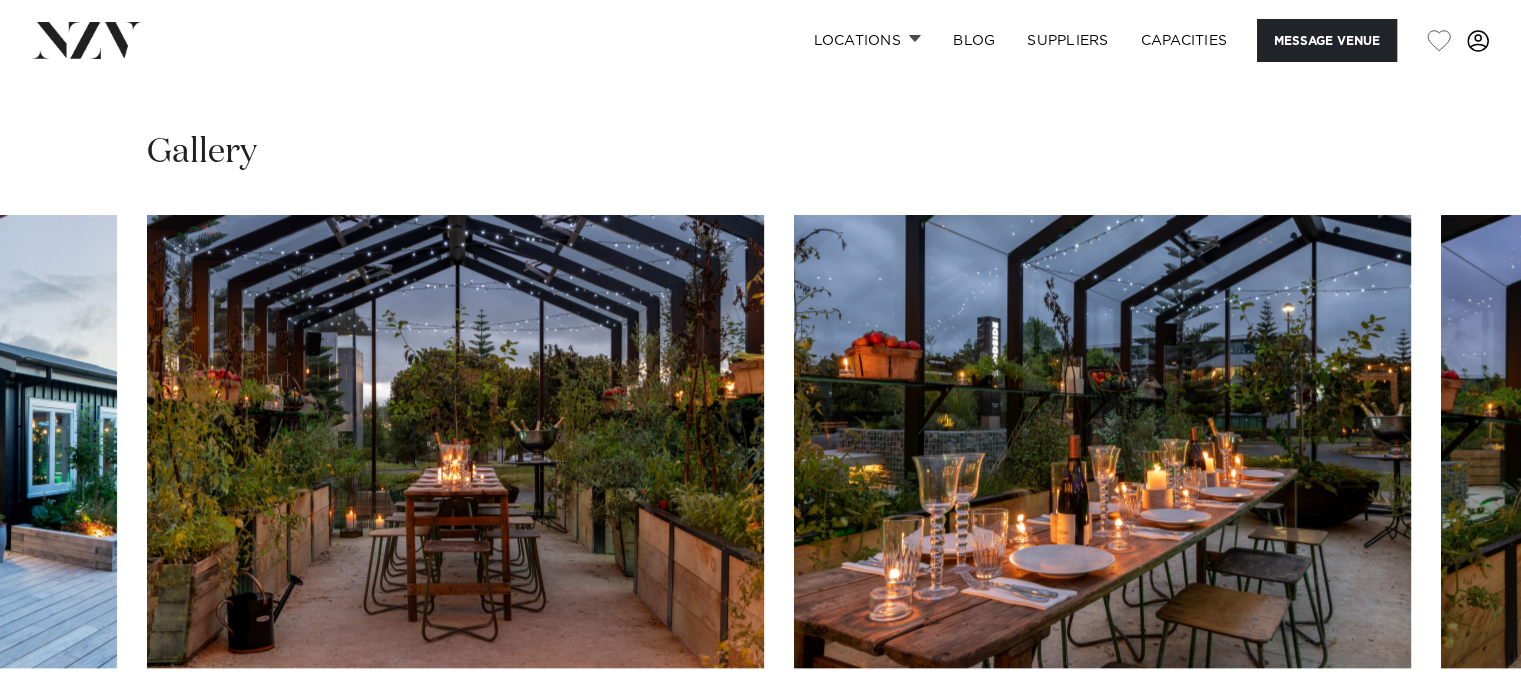 click at bounding box center [1461, 732] 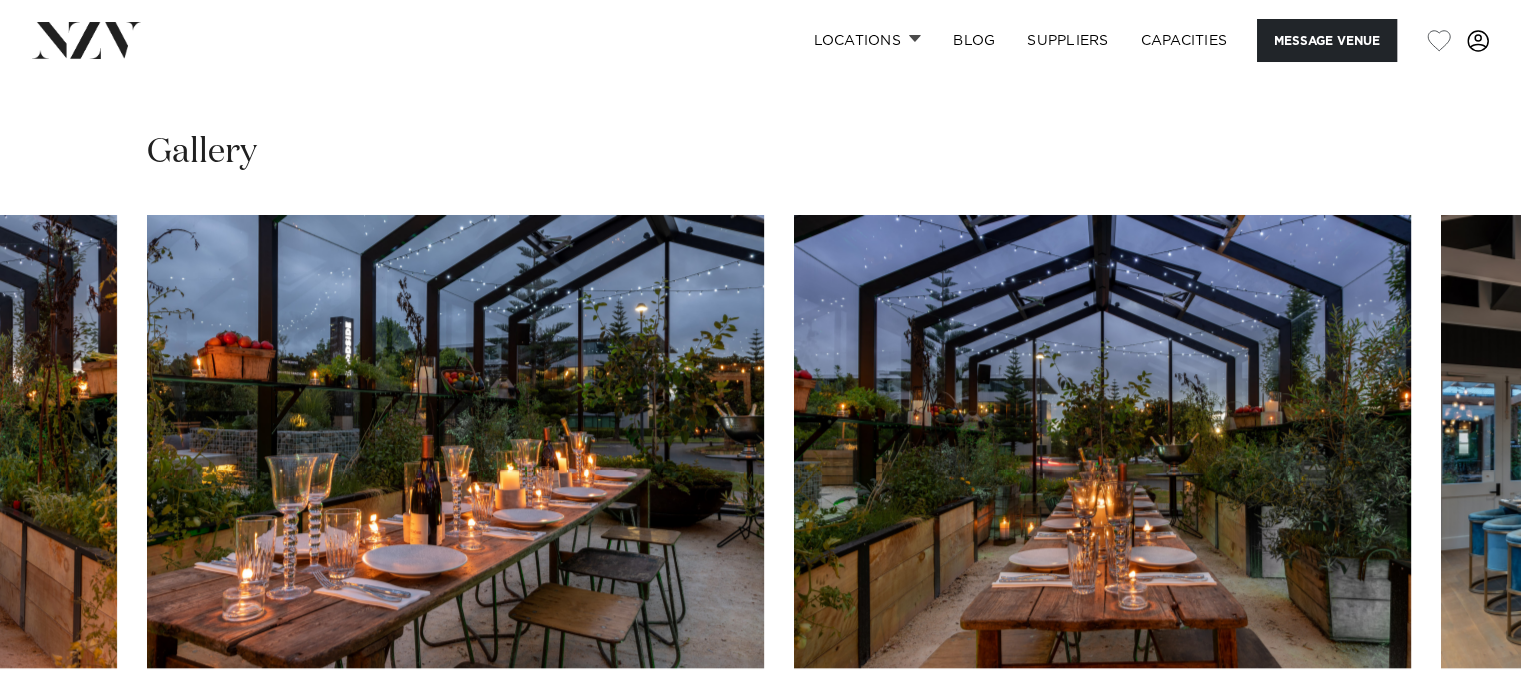 click at bounding box center [1461, 732] 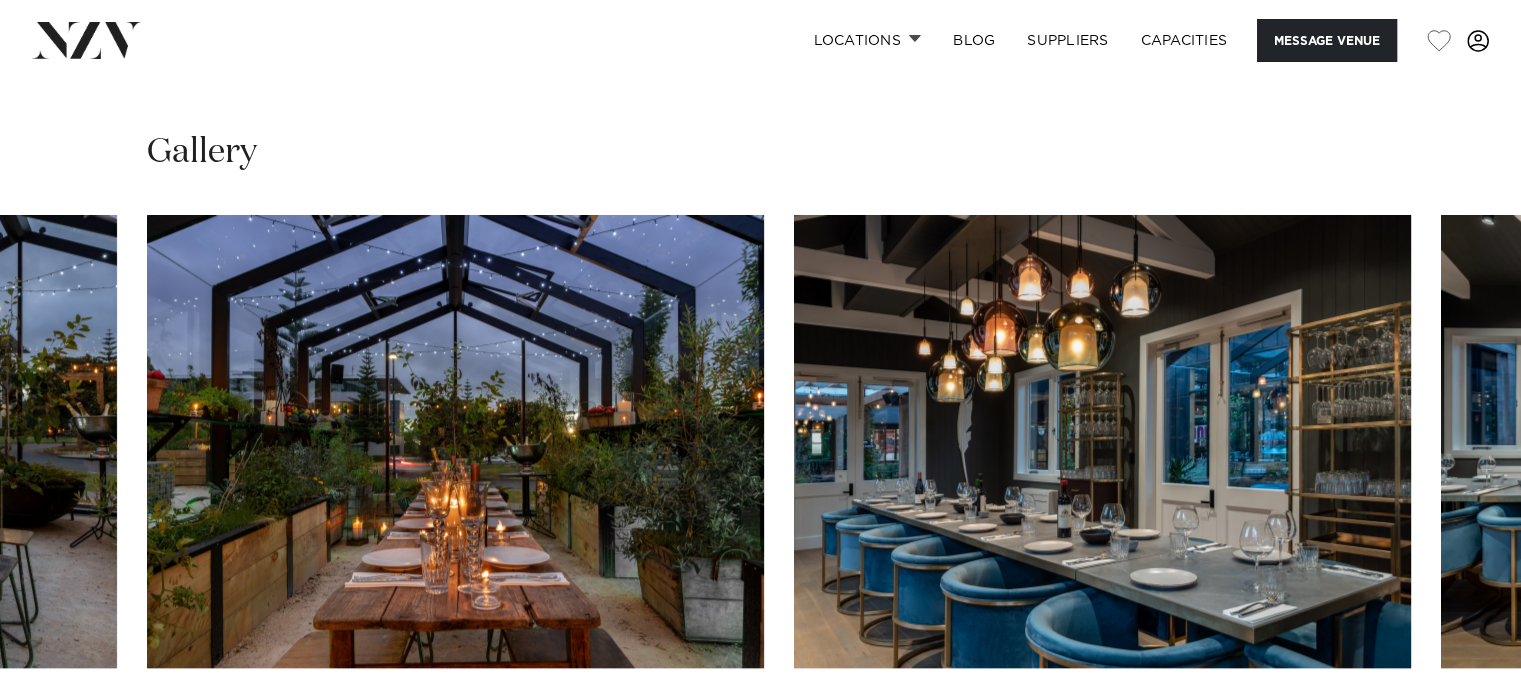 click at bounding box center [1461, 732] 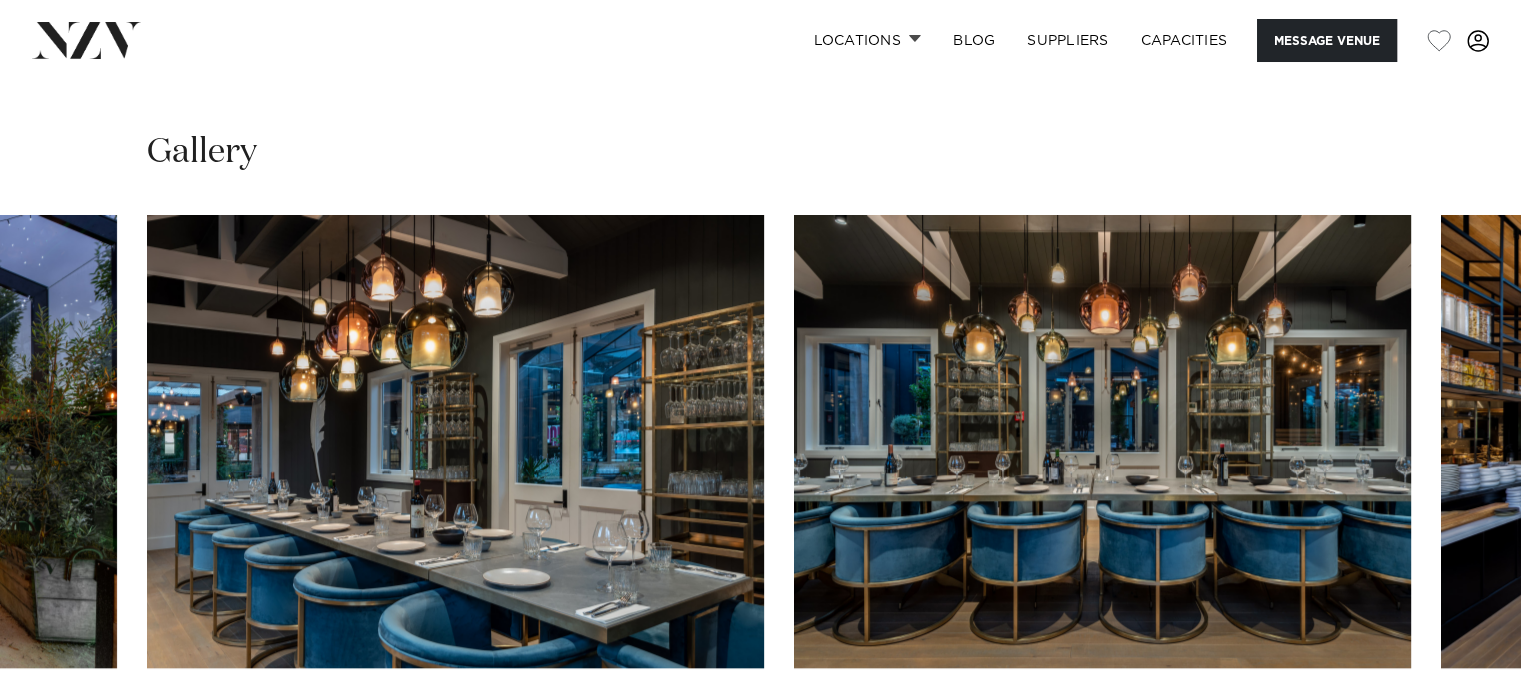 click at bounding box center [1461, 732] 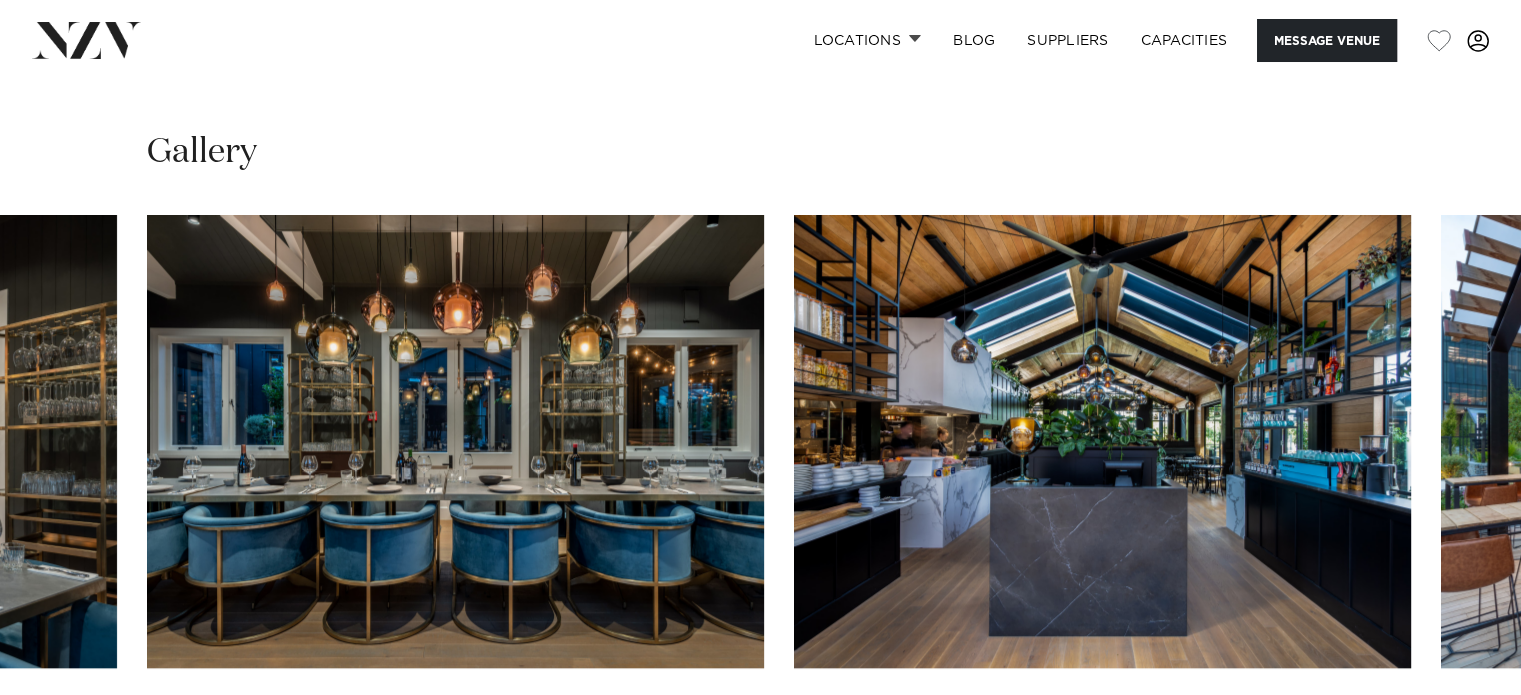 click at bounding box center (1461, 732) 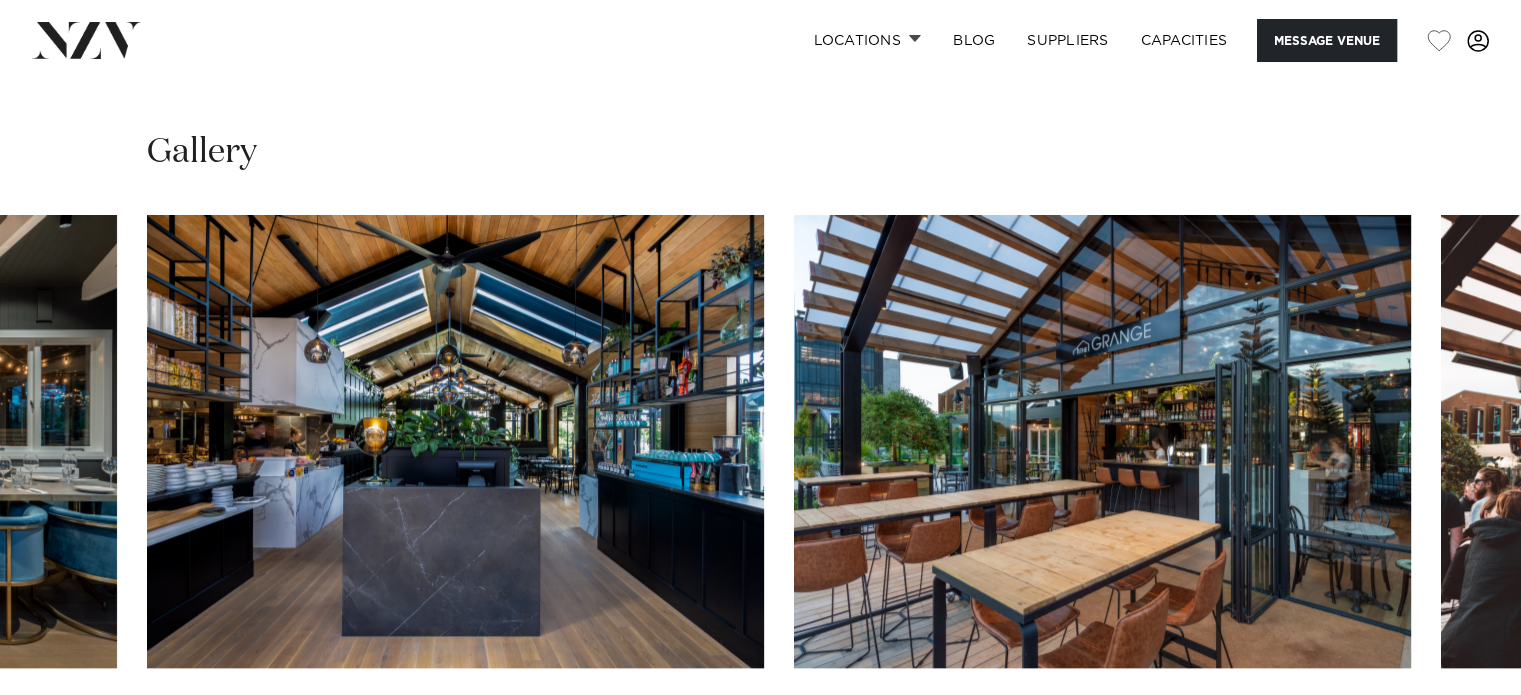 click at bounding box center [1461, 732] 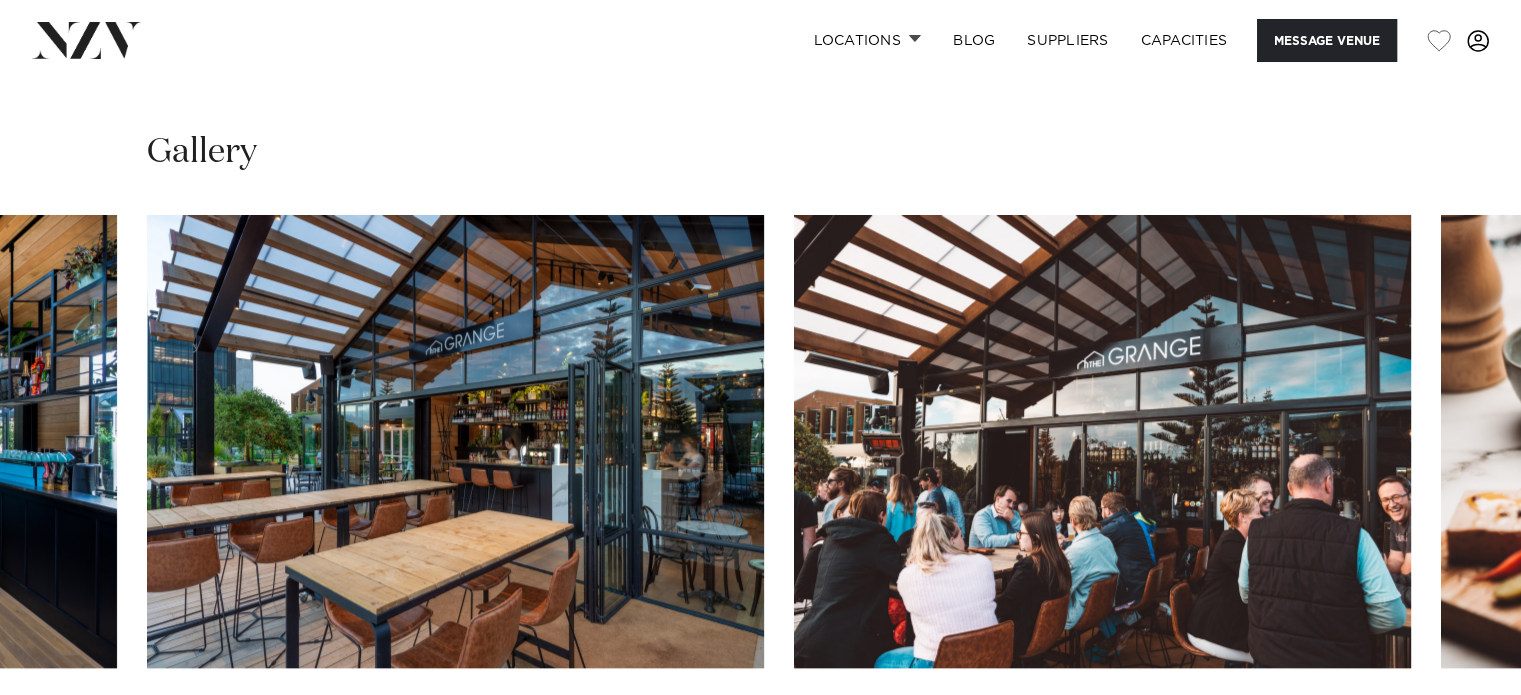 click at bounding box center [1461, 732] 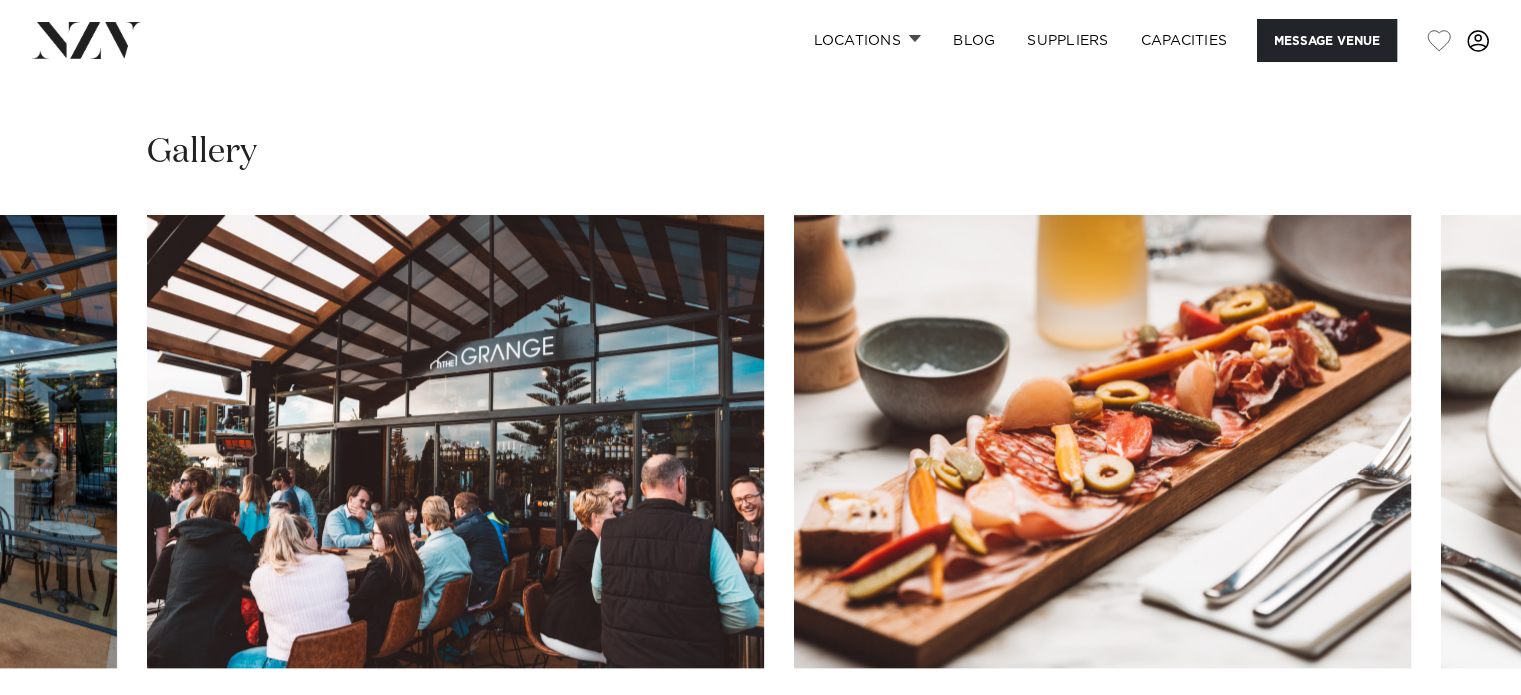 click at bounding box center [1461, 732] 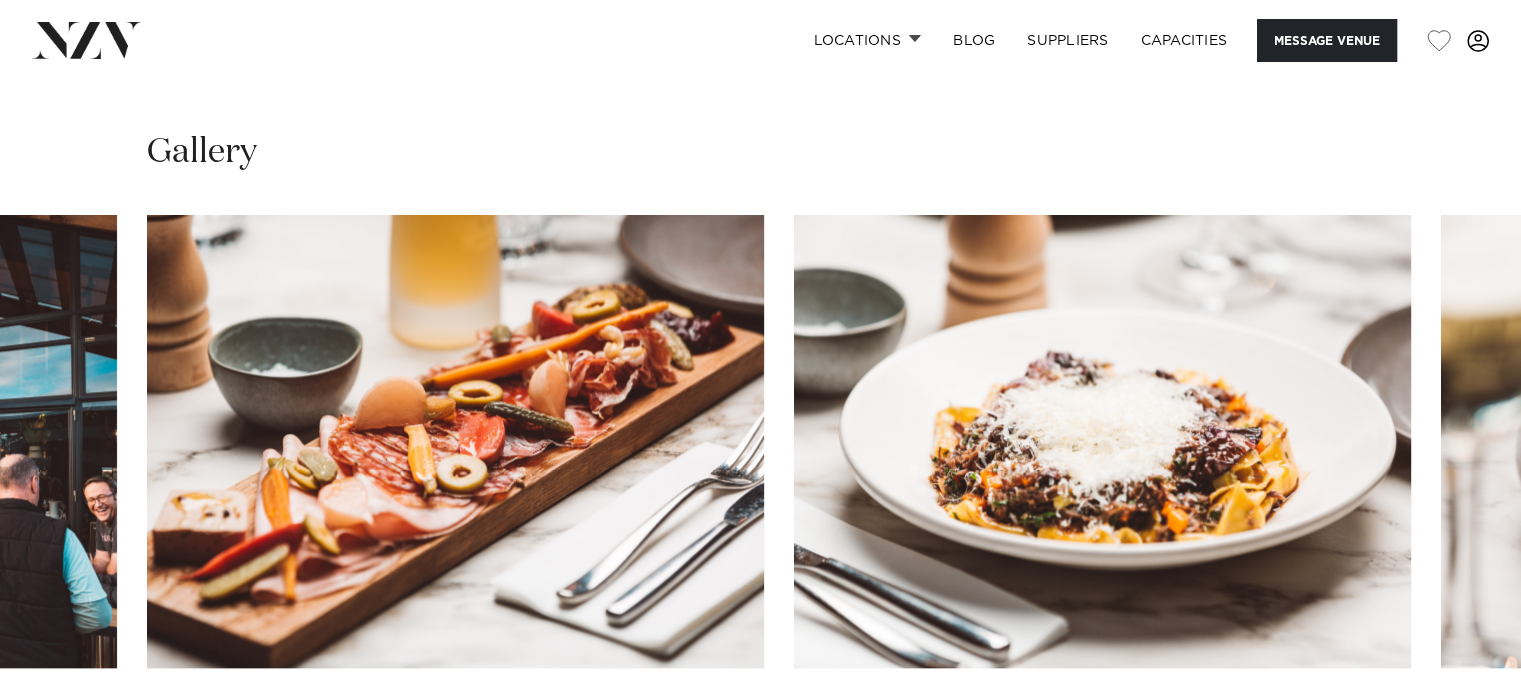 click at bounding box center [1461, 732] 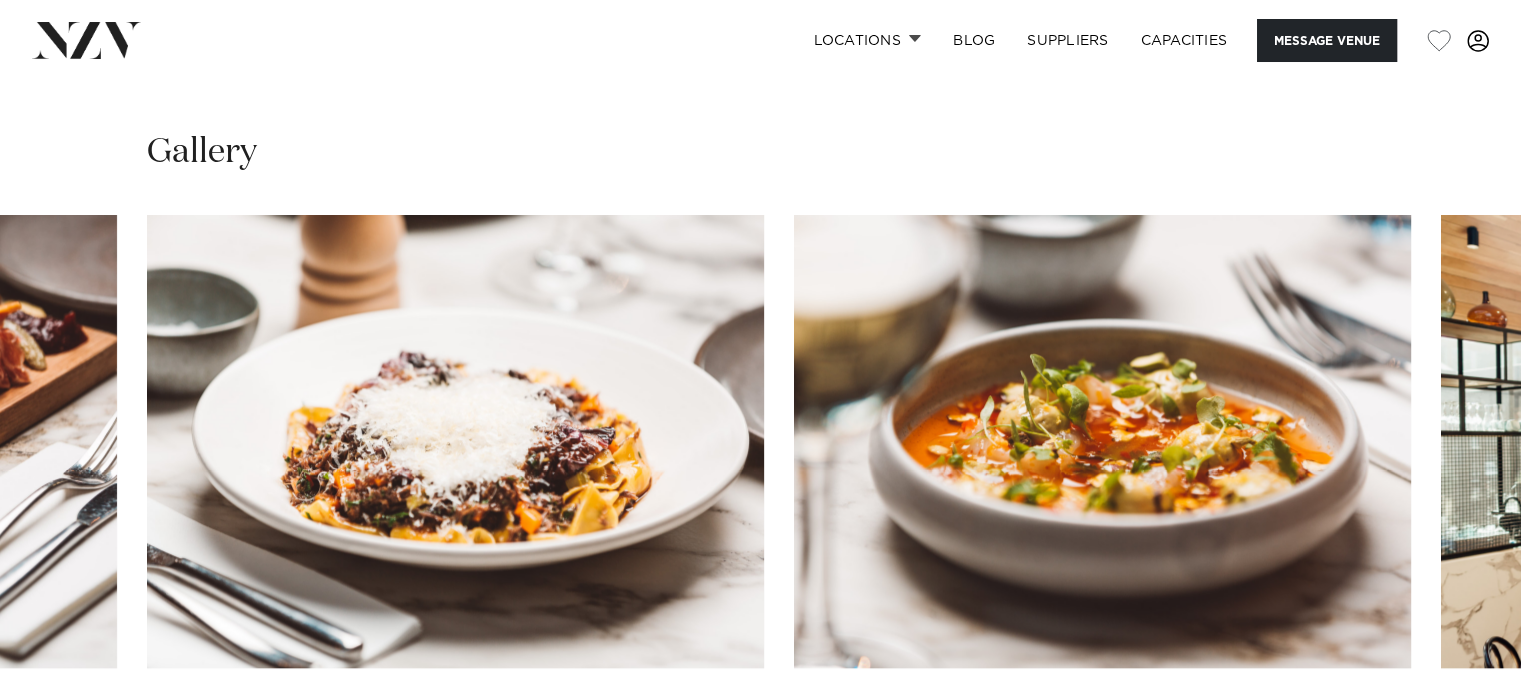 click at bounding box center [1461, 732] 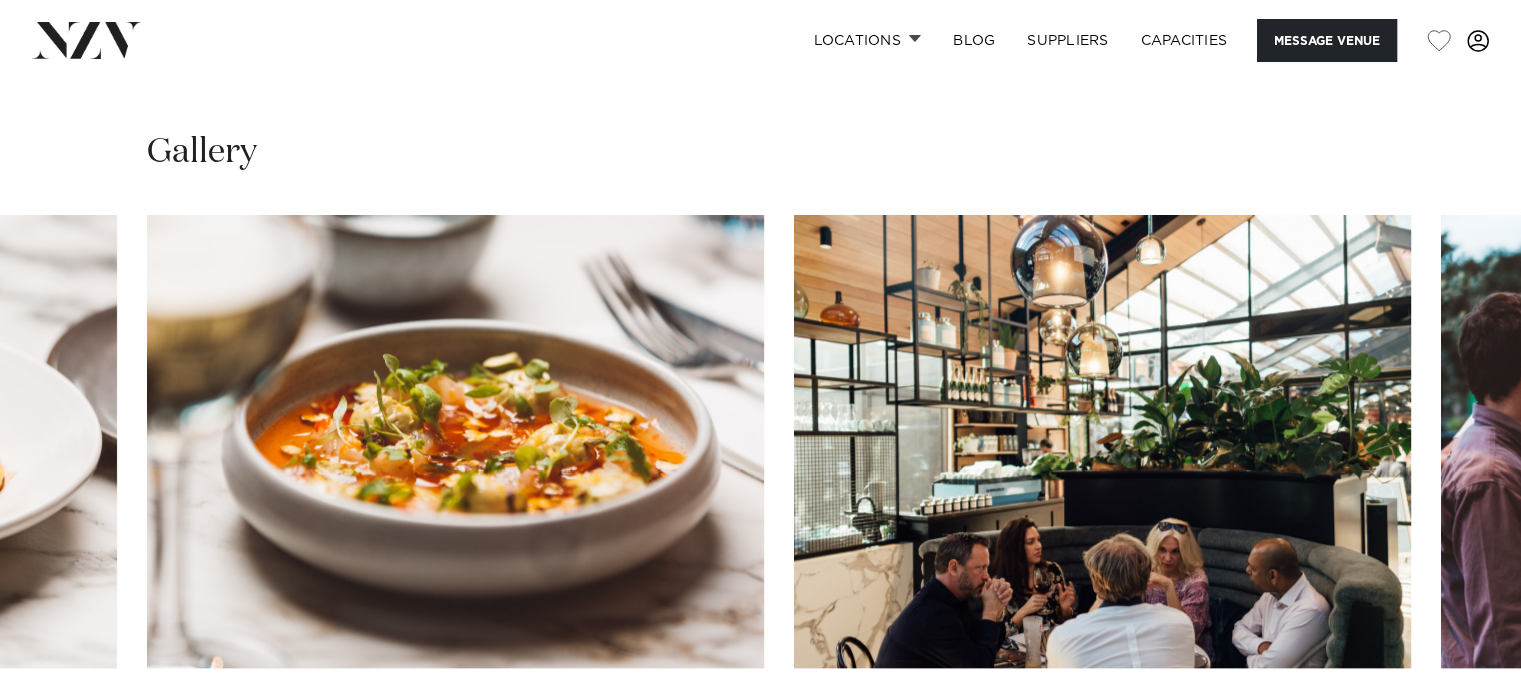 click at bounding box center [1461, 732] 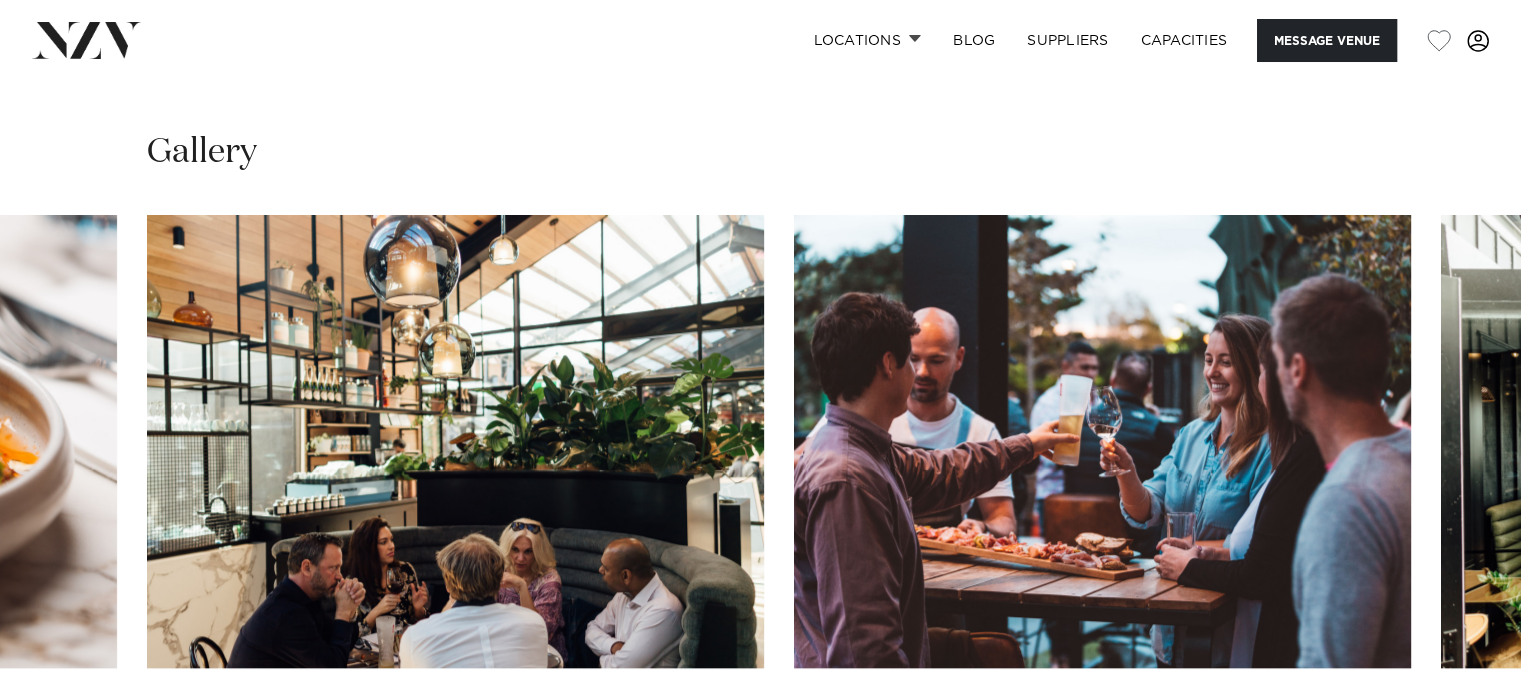 click at bounding box center [1461, 732] 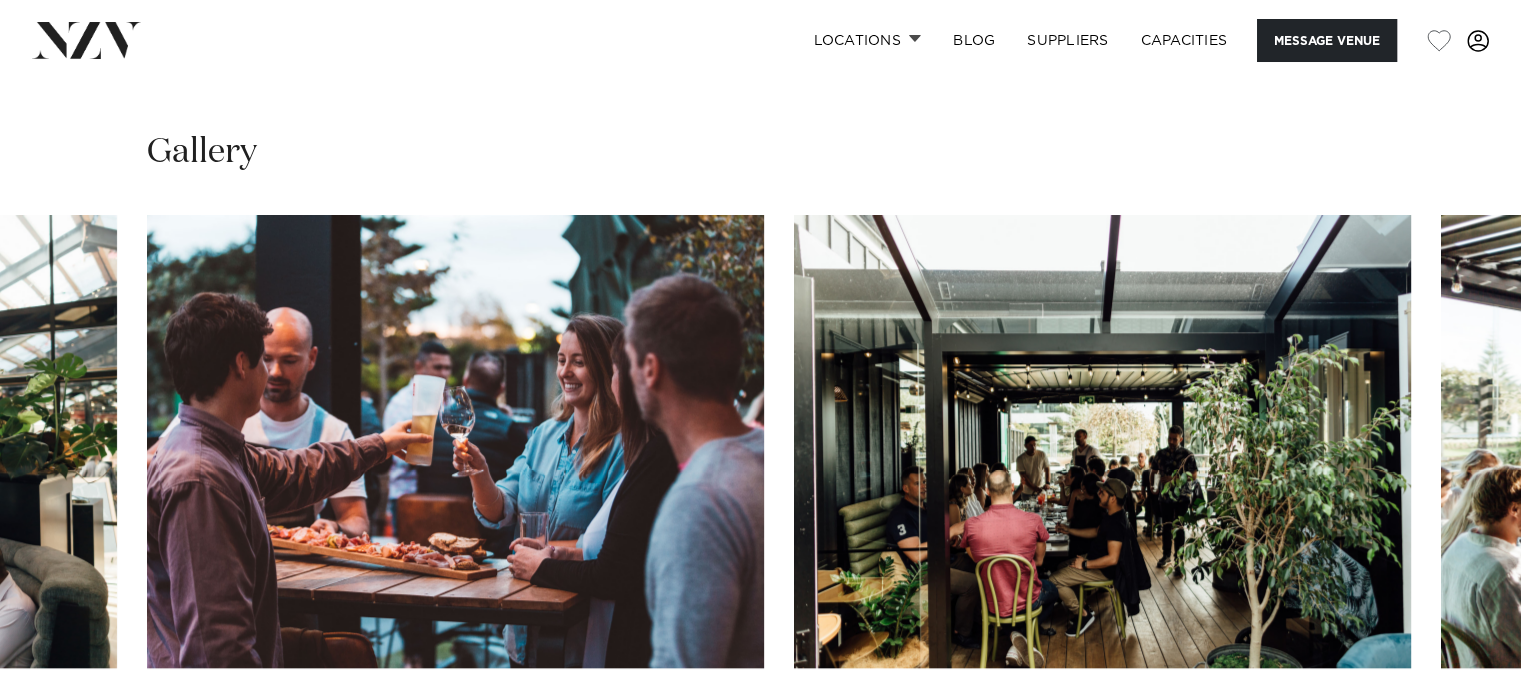 click at bounding box center [1461, 732] 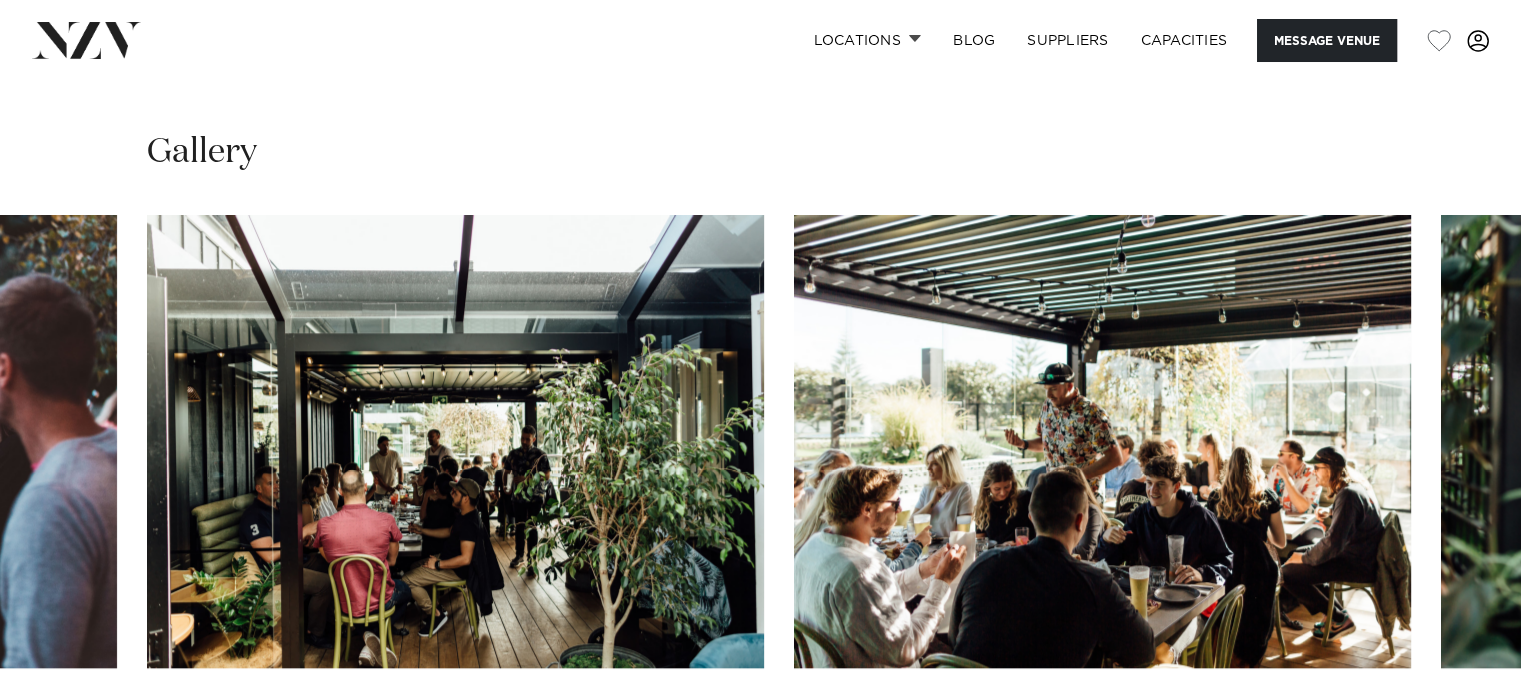 click at bounding box center (1461, 732) 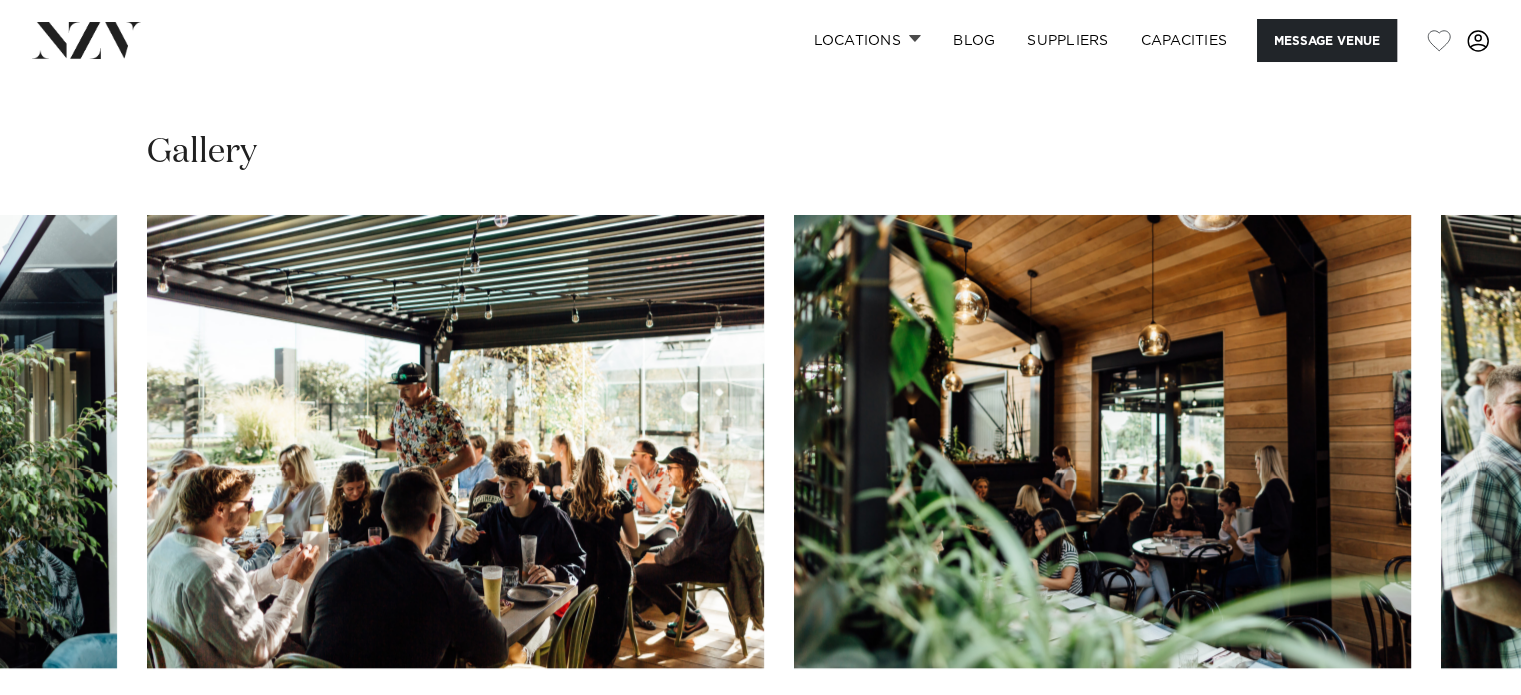click at bounding box center (1461, 732) 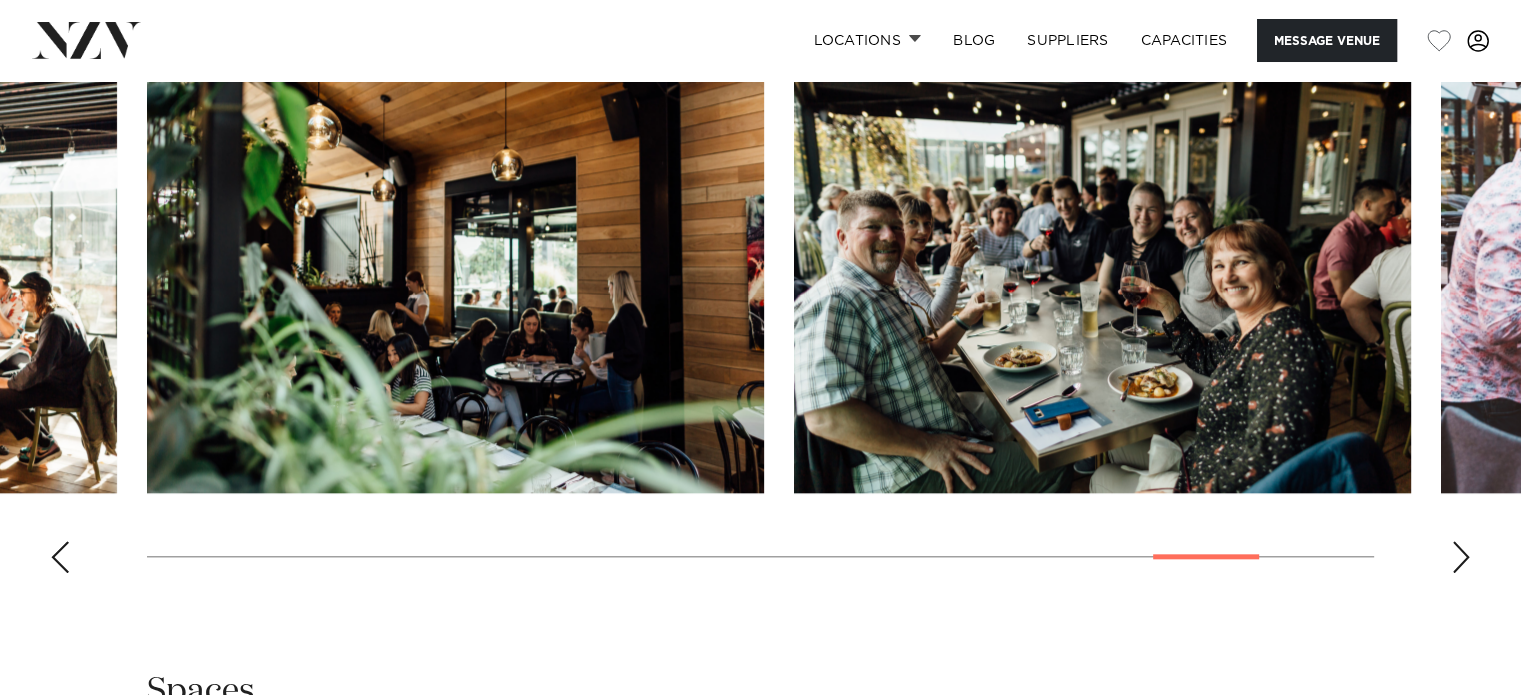 scroll, scrollTop: 1952, scrollLeft: 0, axis: vertical 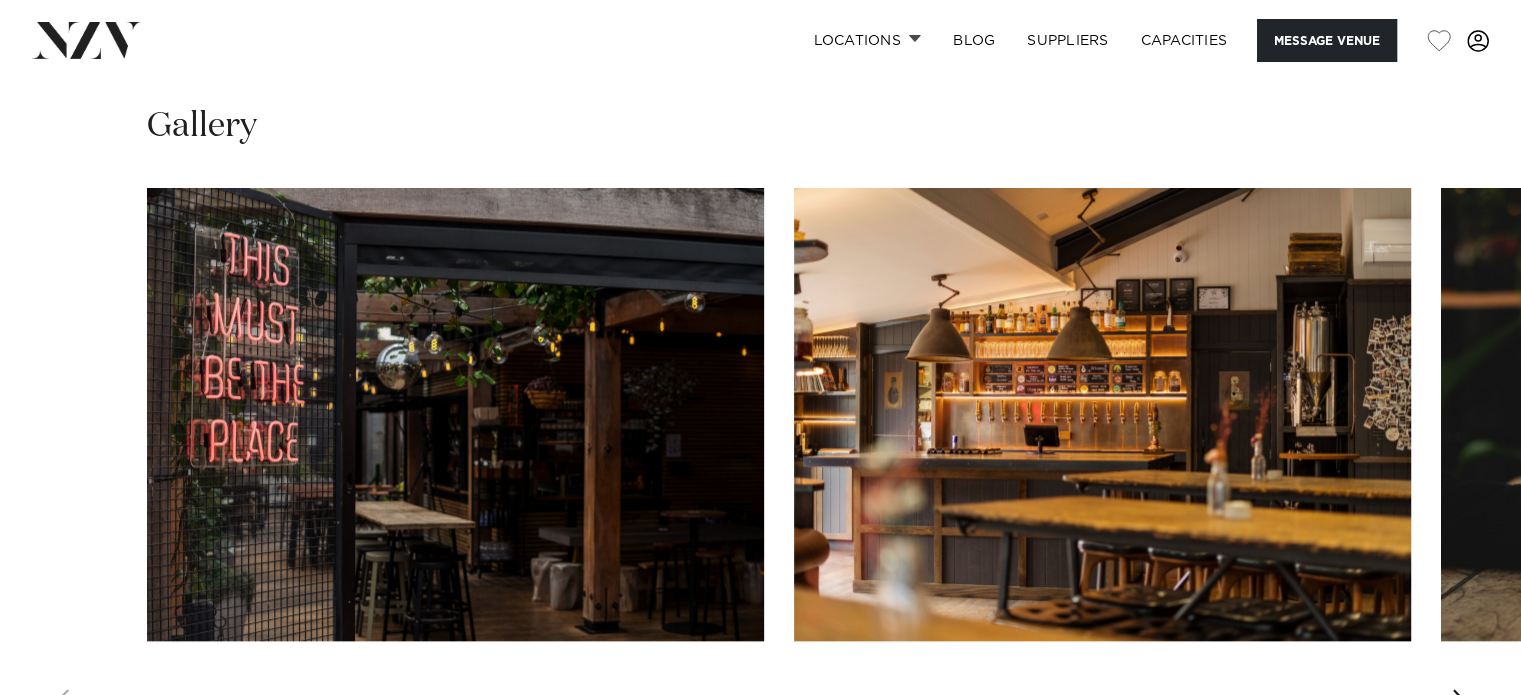click at bounding box center [1461, 705] 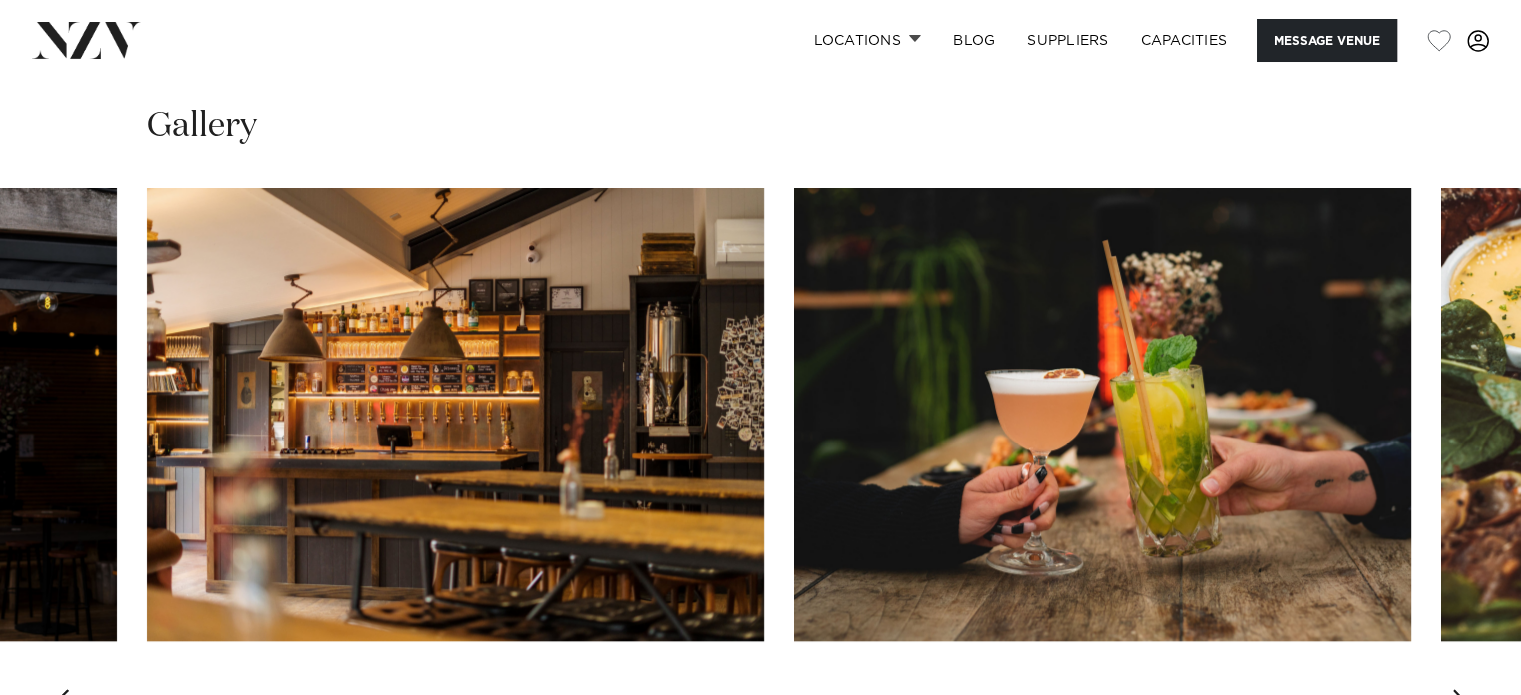 click at bounding box center [1461, 705] 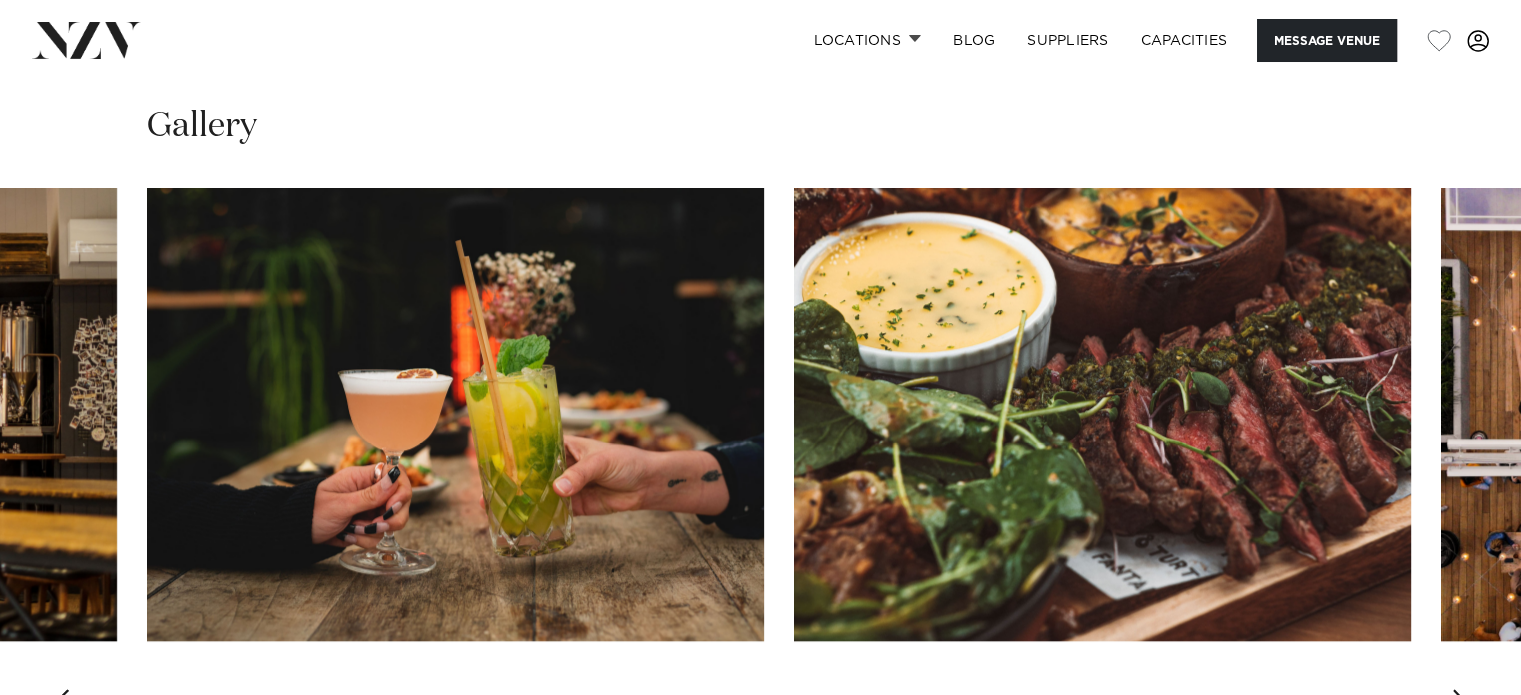 click at bounding box center (1461, 705) 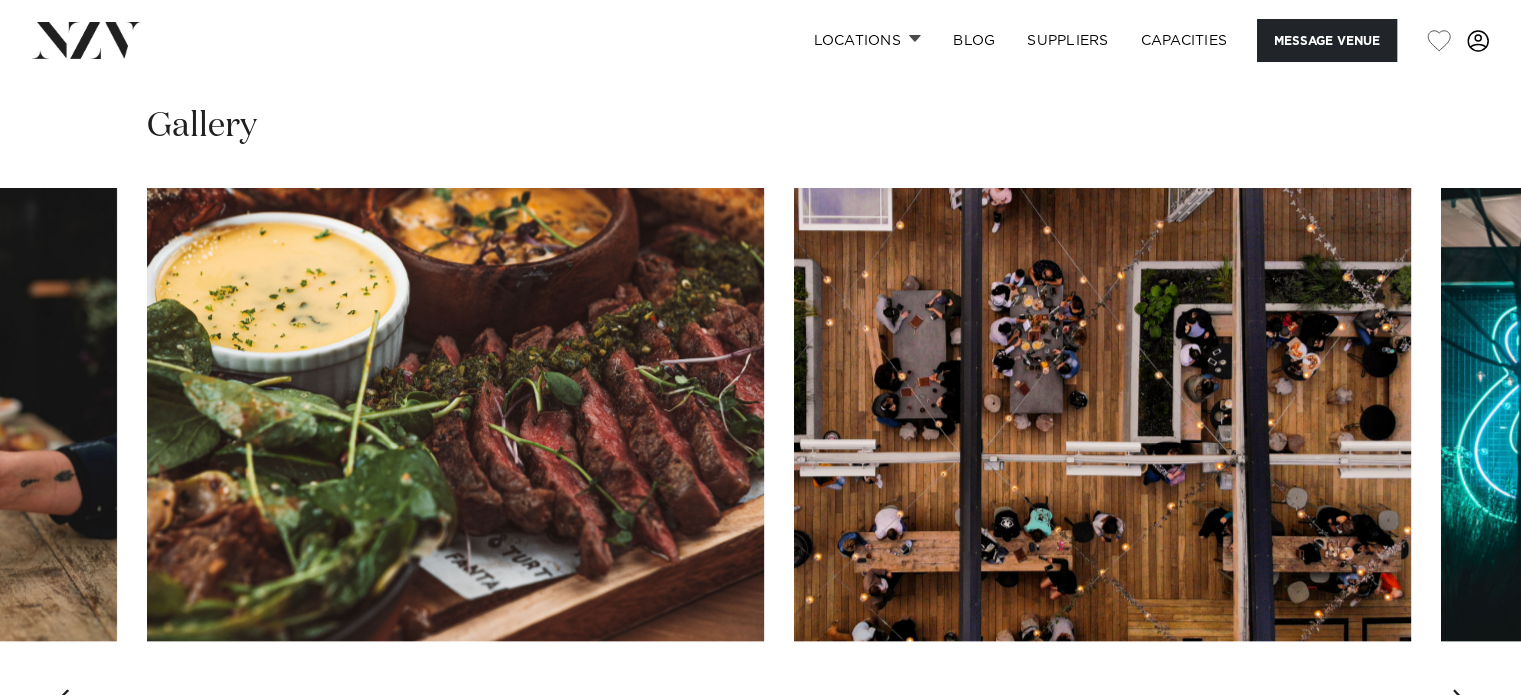 click at bounding box center [1461, 705] 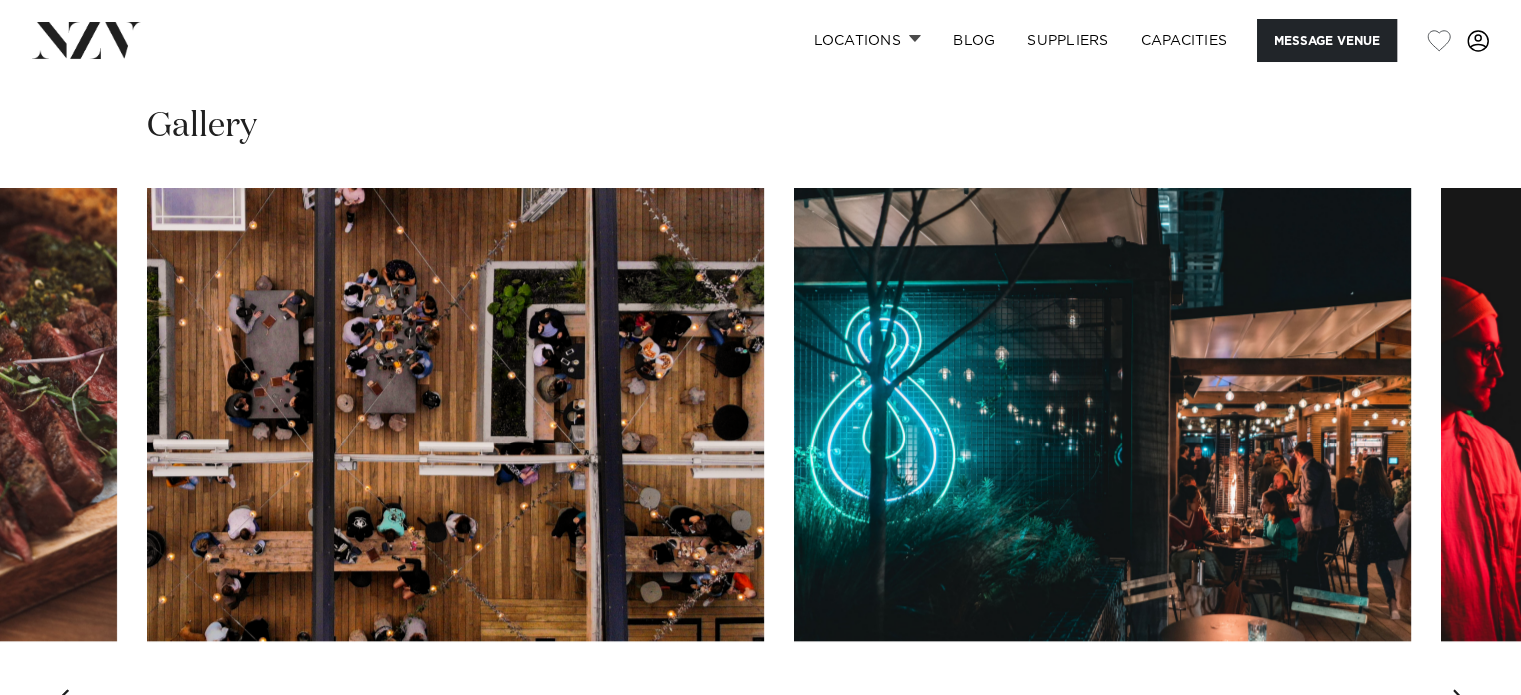 click at bounding box center [1461, 705] 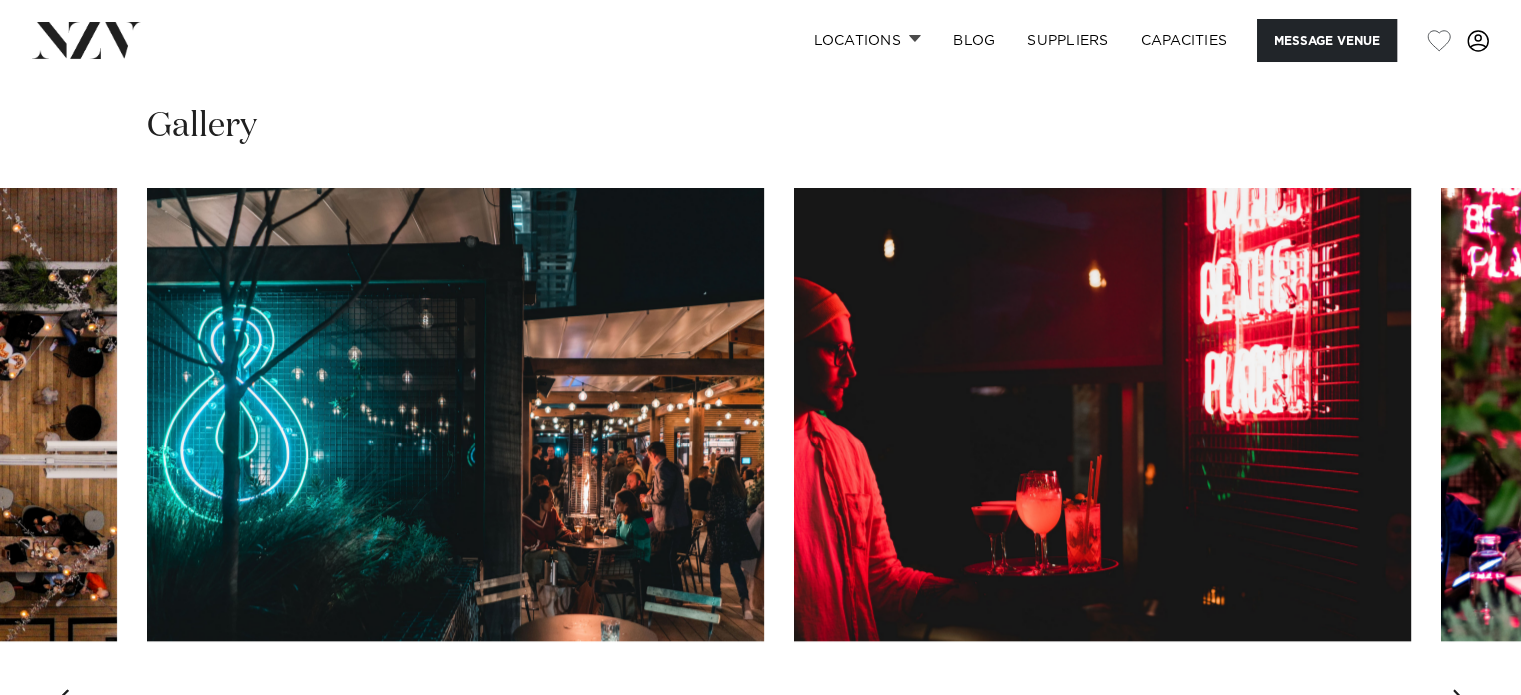 click at bounding box center [1461, 705] 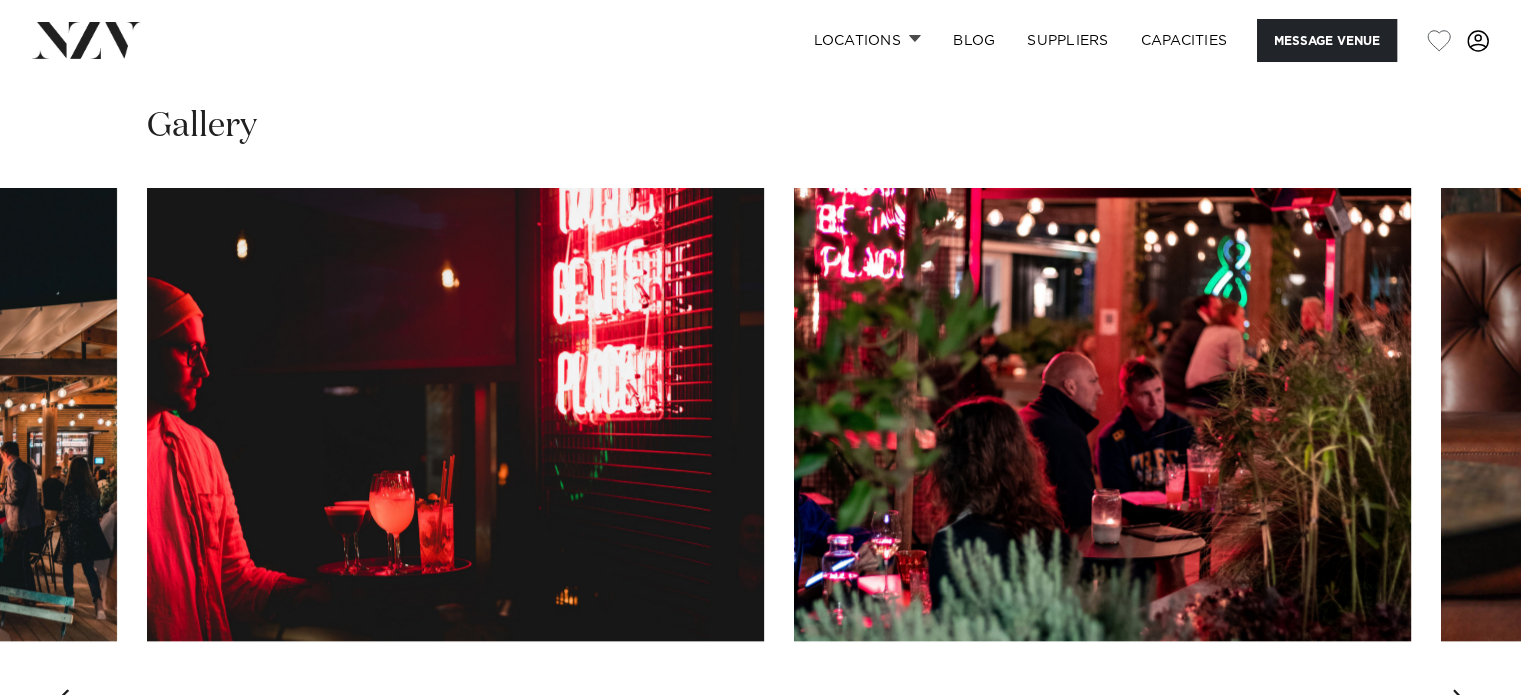 click at bounding box center (1461, 705) 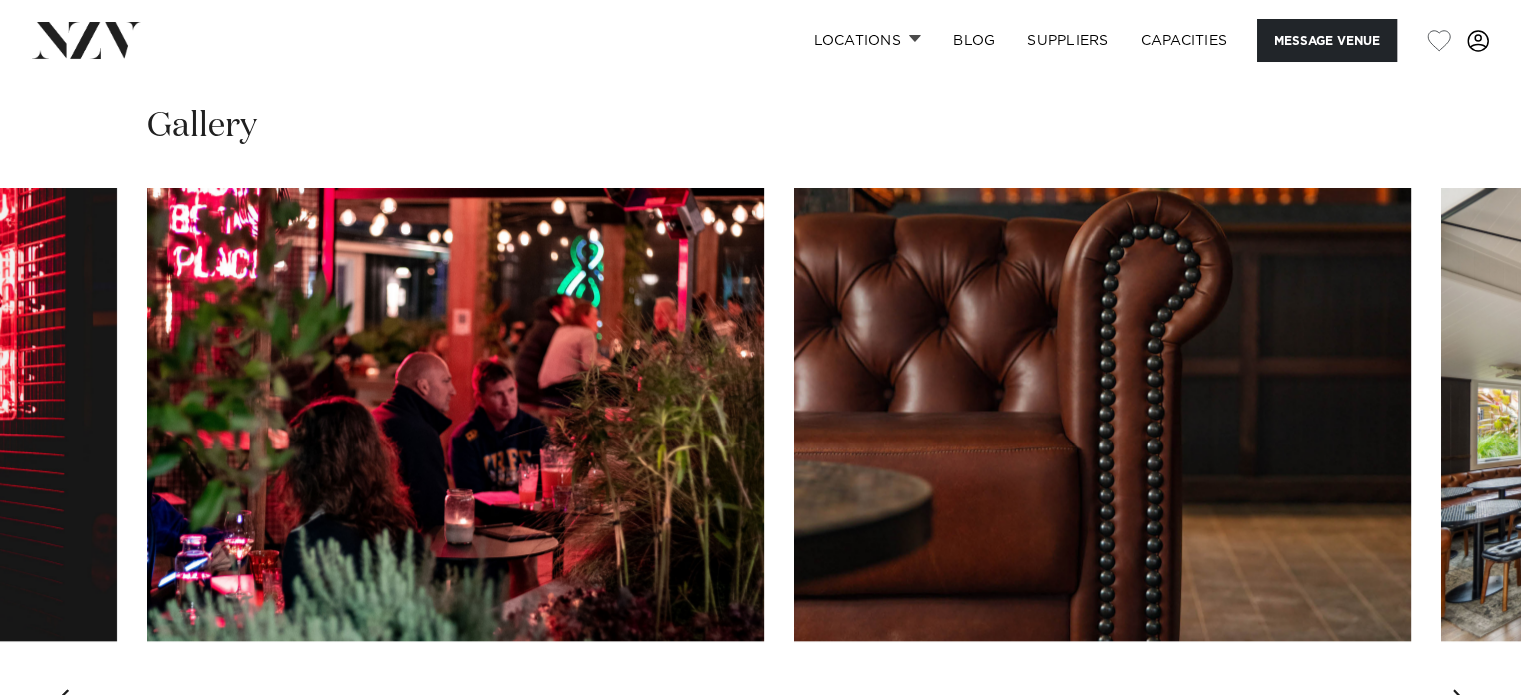 click at bounding box center [1461, 705] 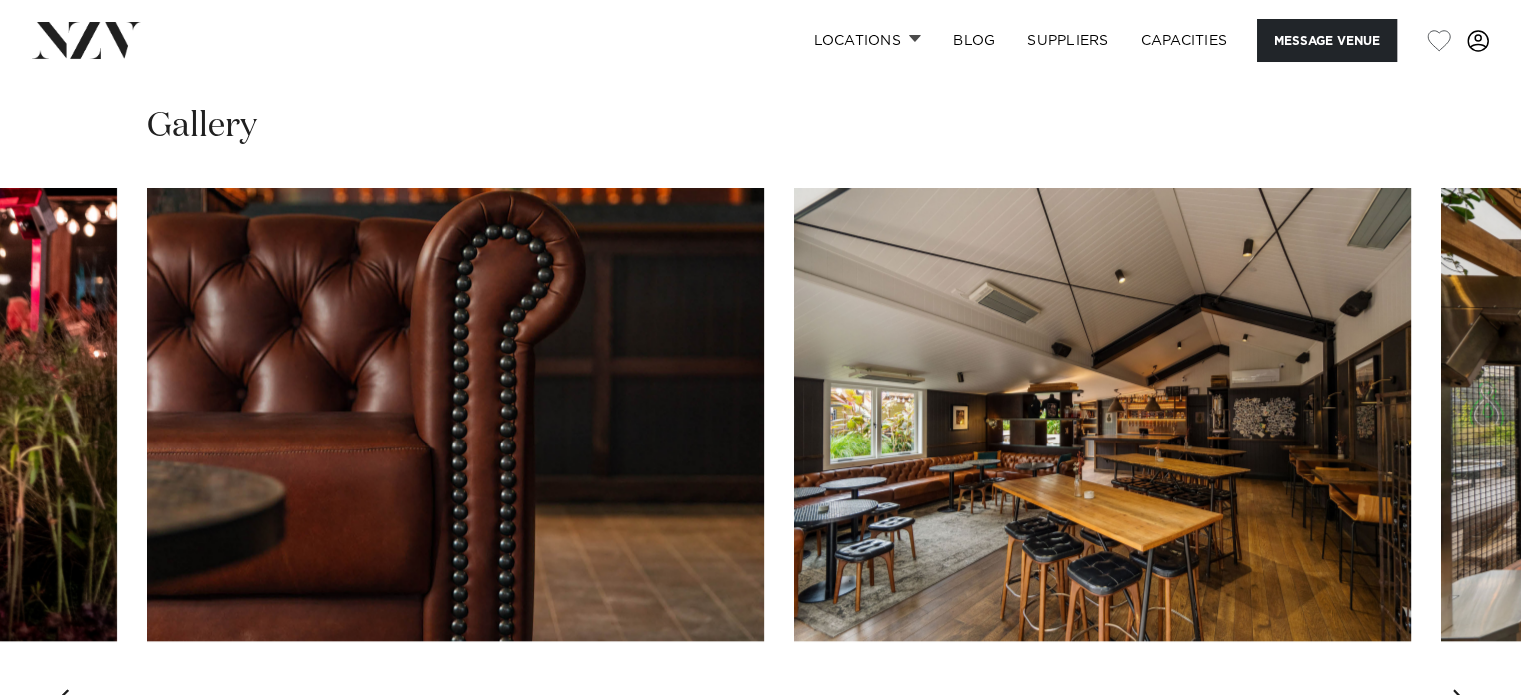 click at bounding box center (1461, 705) 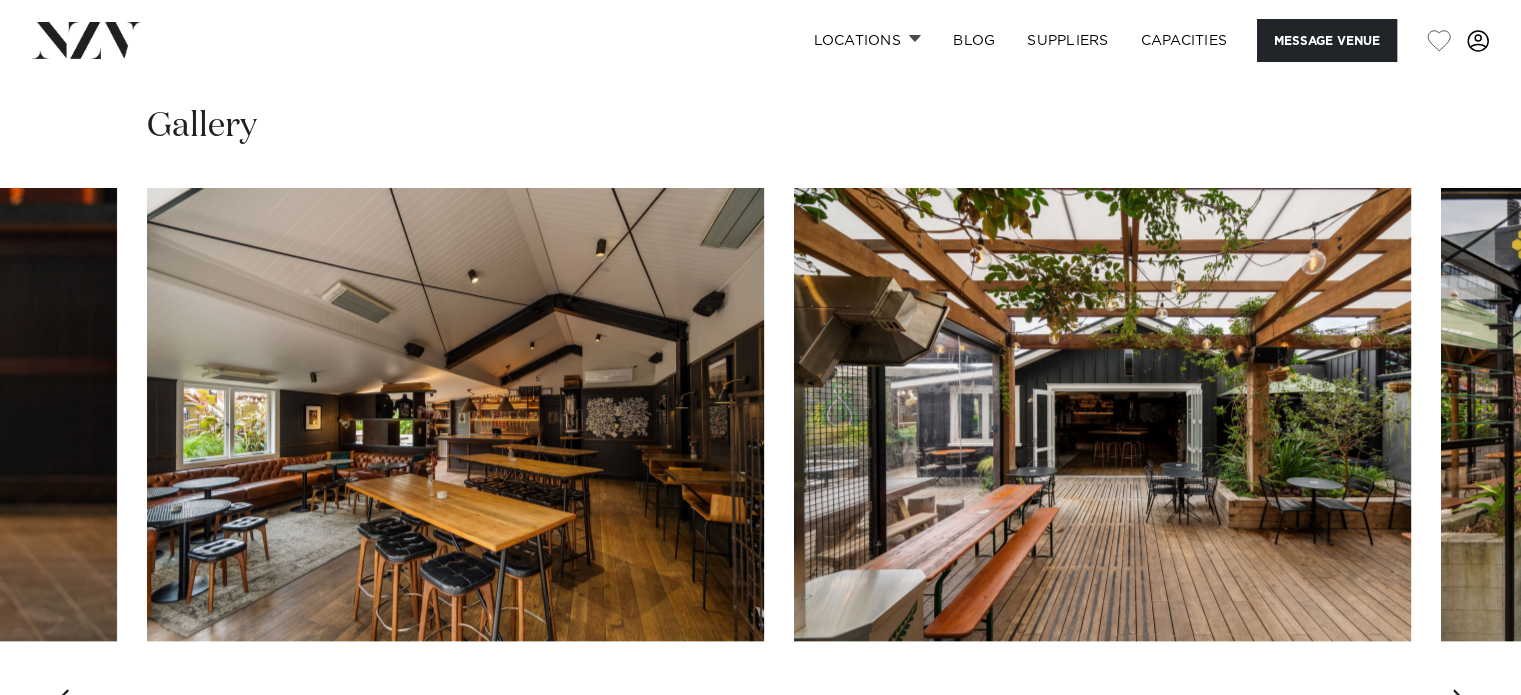 click at bounding box center [1461, 705] 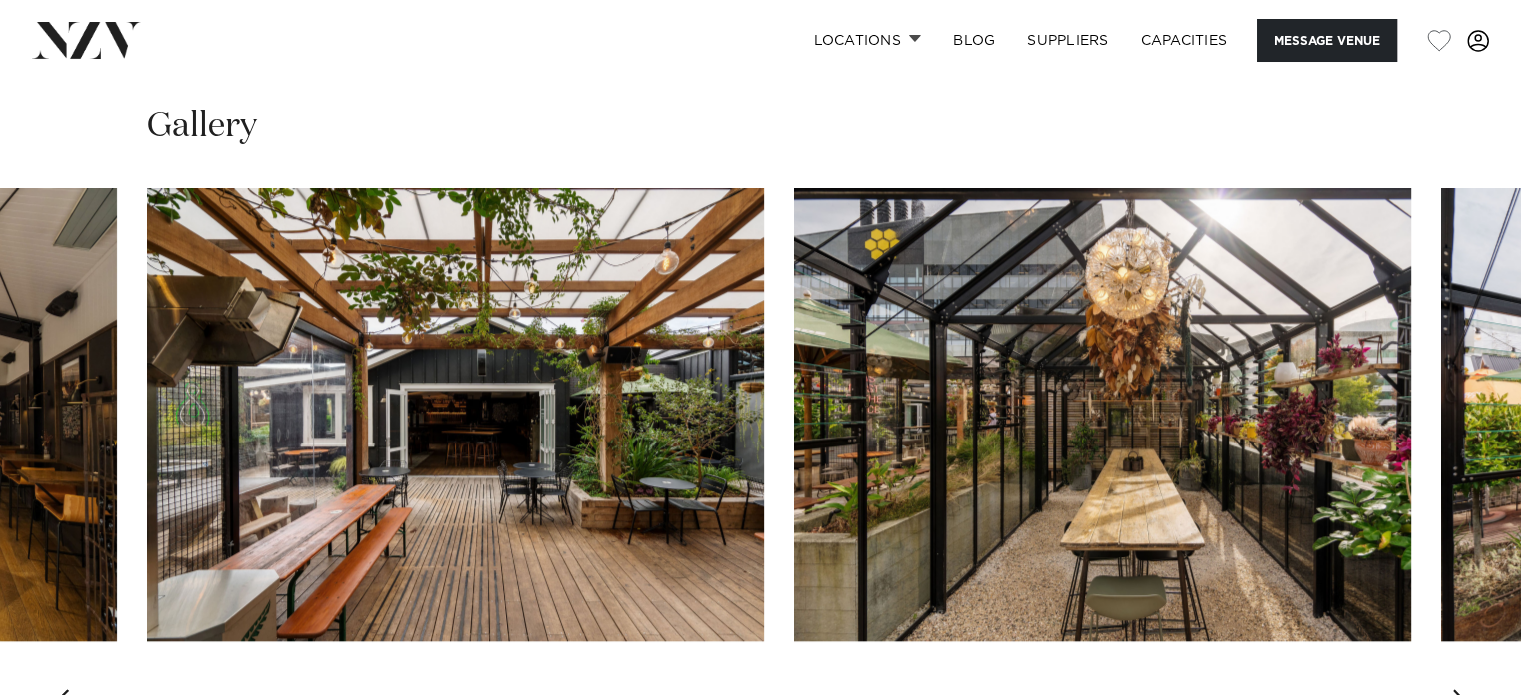 click at bounding box center [1461, 705] 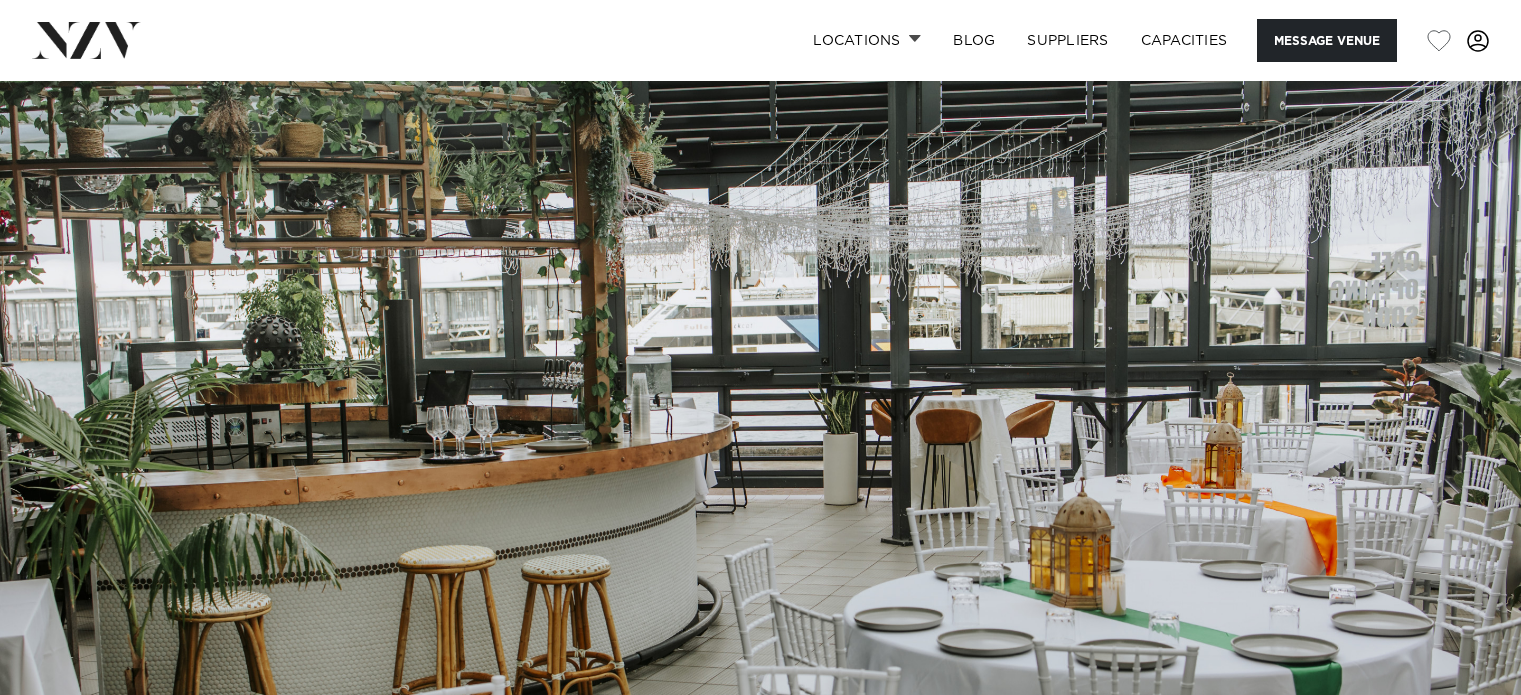 scroll, scrollTop: 0, scrollLeft: 0, axis: both 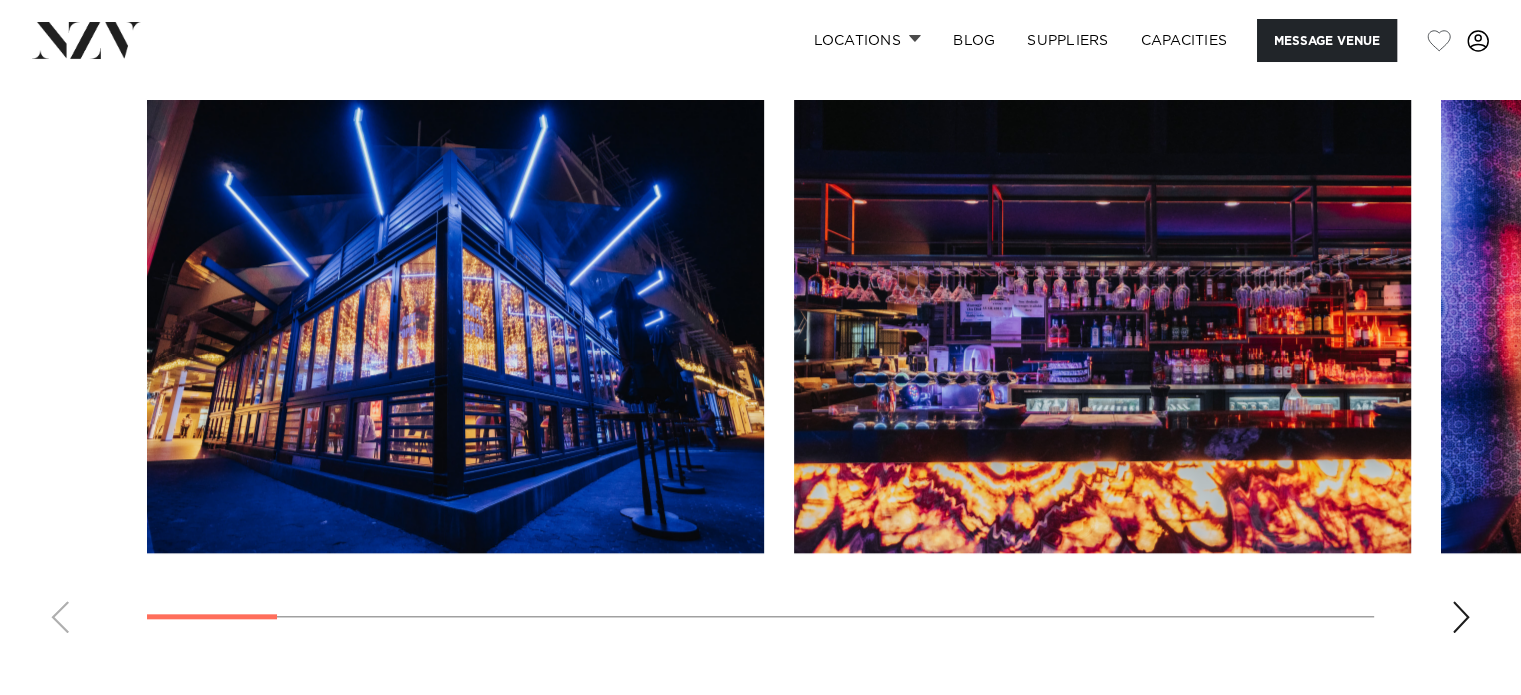 click at bounding box center (1461, 617) 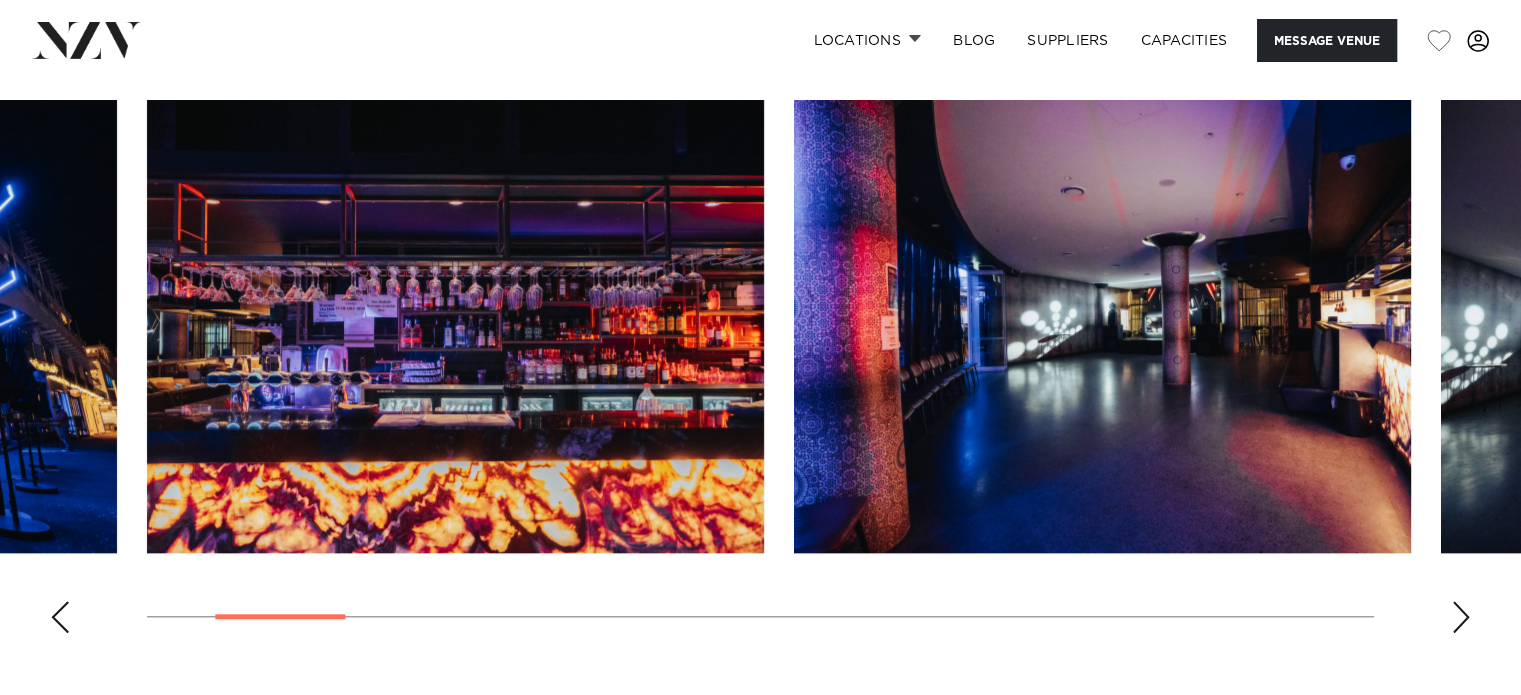 click at bounding box center [1461, 617] 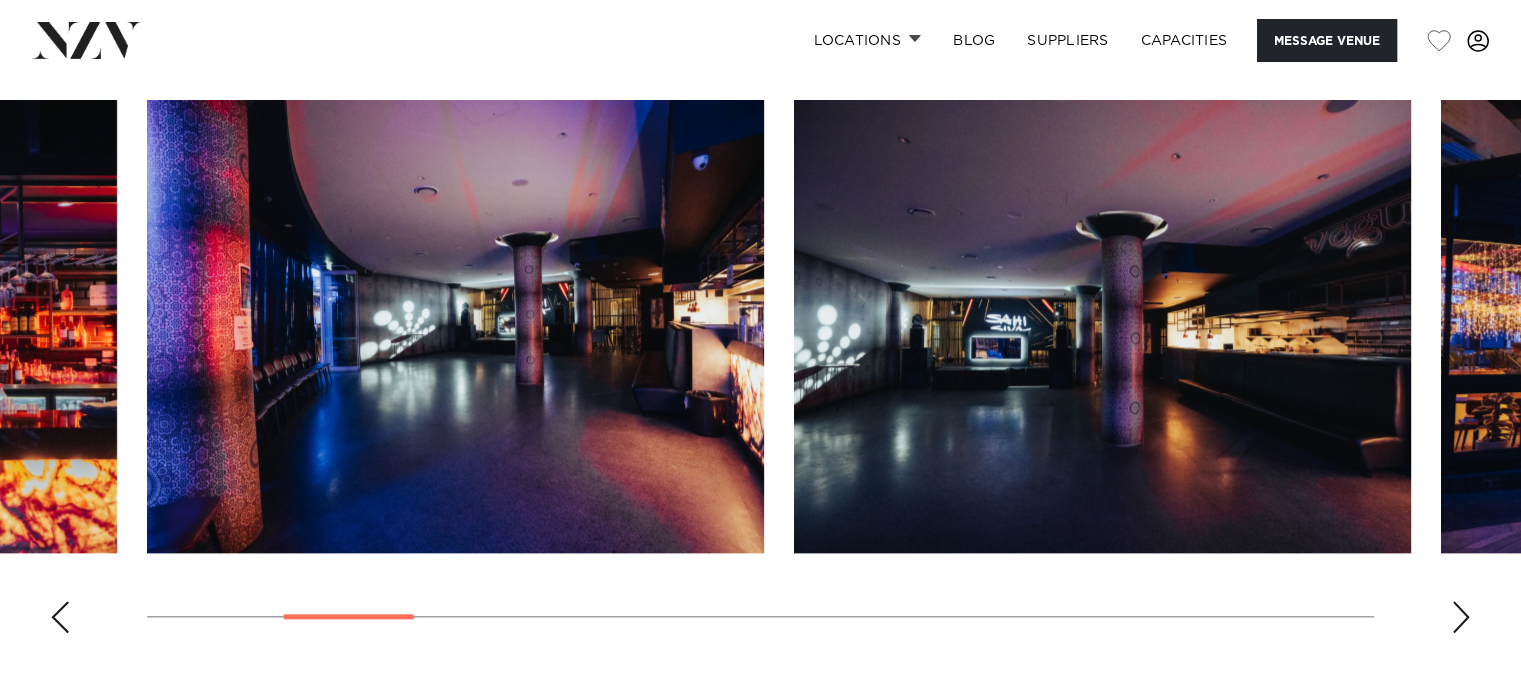 click at bounding box center (1461, 617) 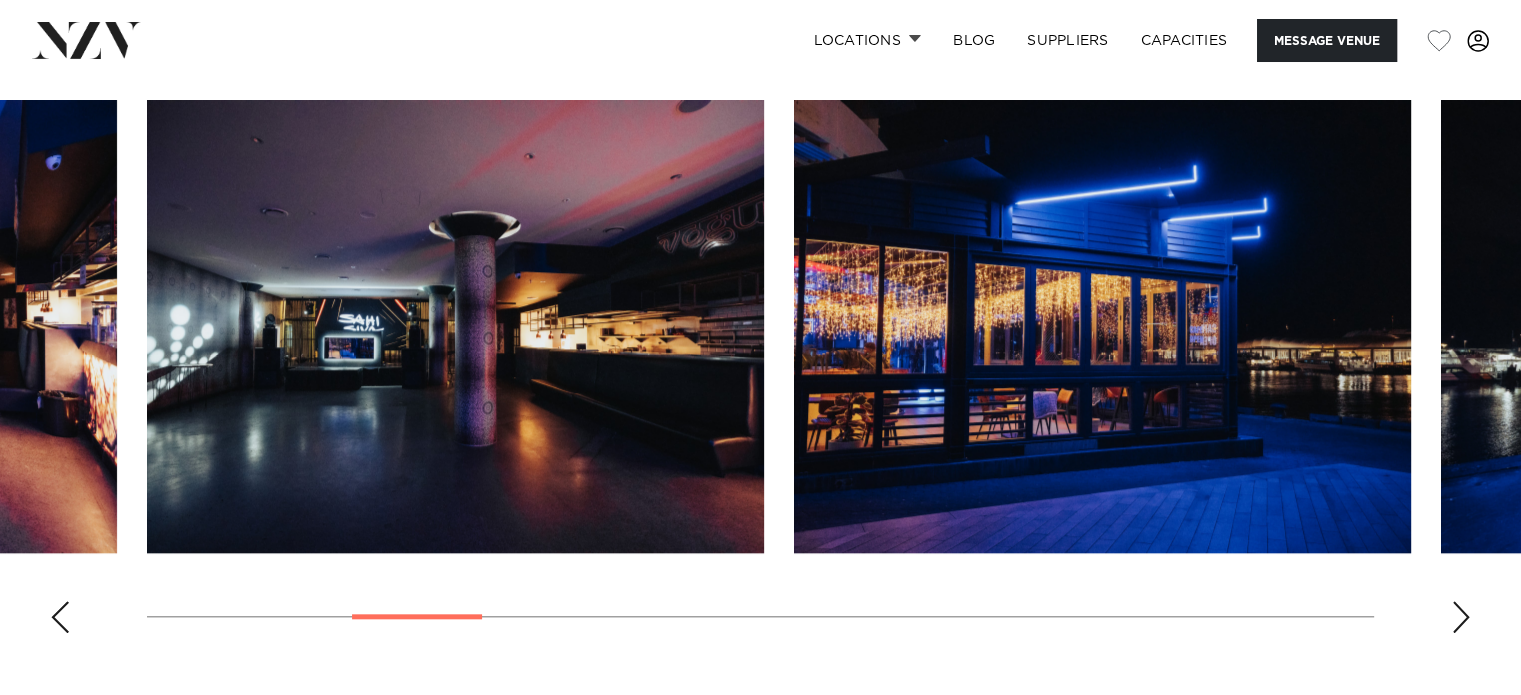 click at bounding box center (1461, 617) 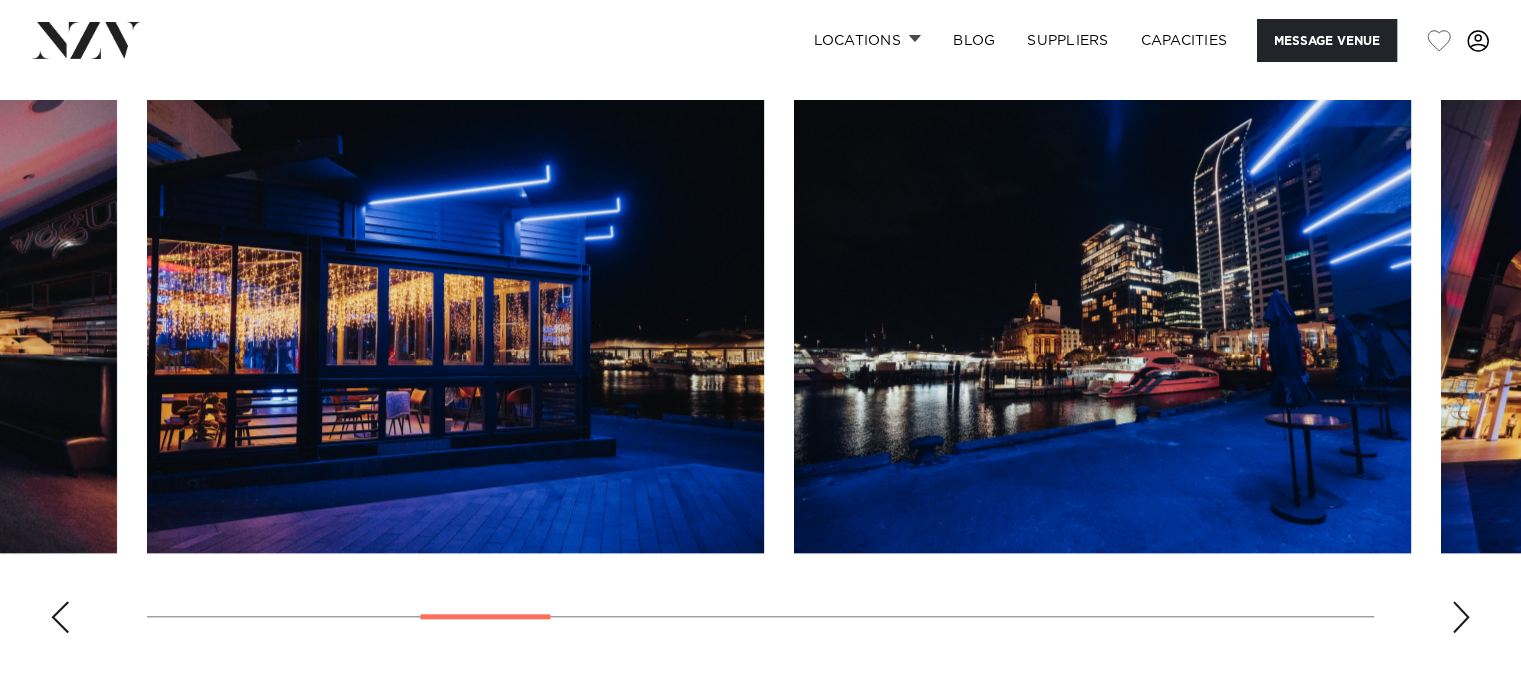 click at bounding box center [1461, 617] 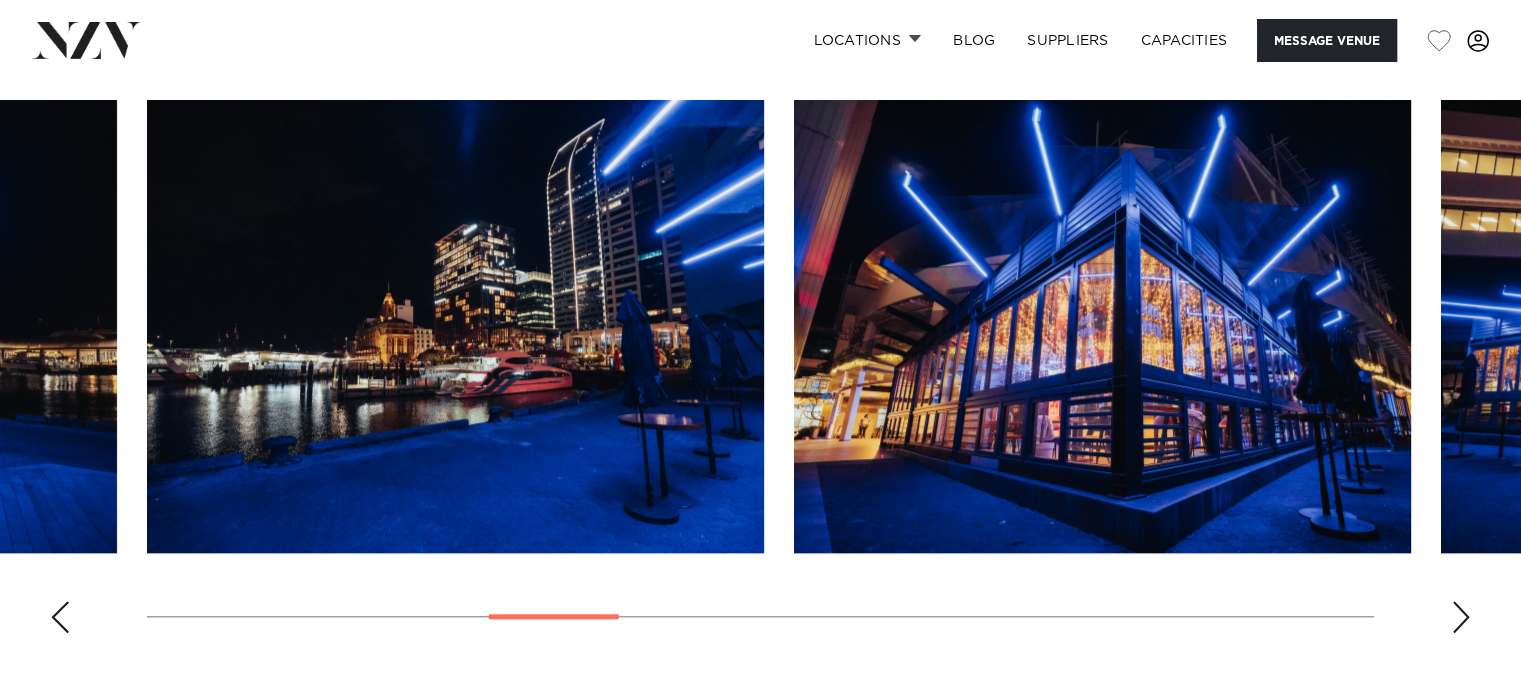 click at bounding box center [1461, 617] 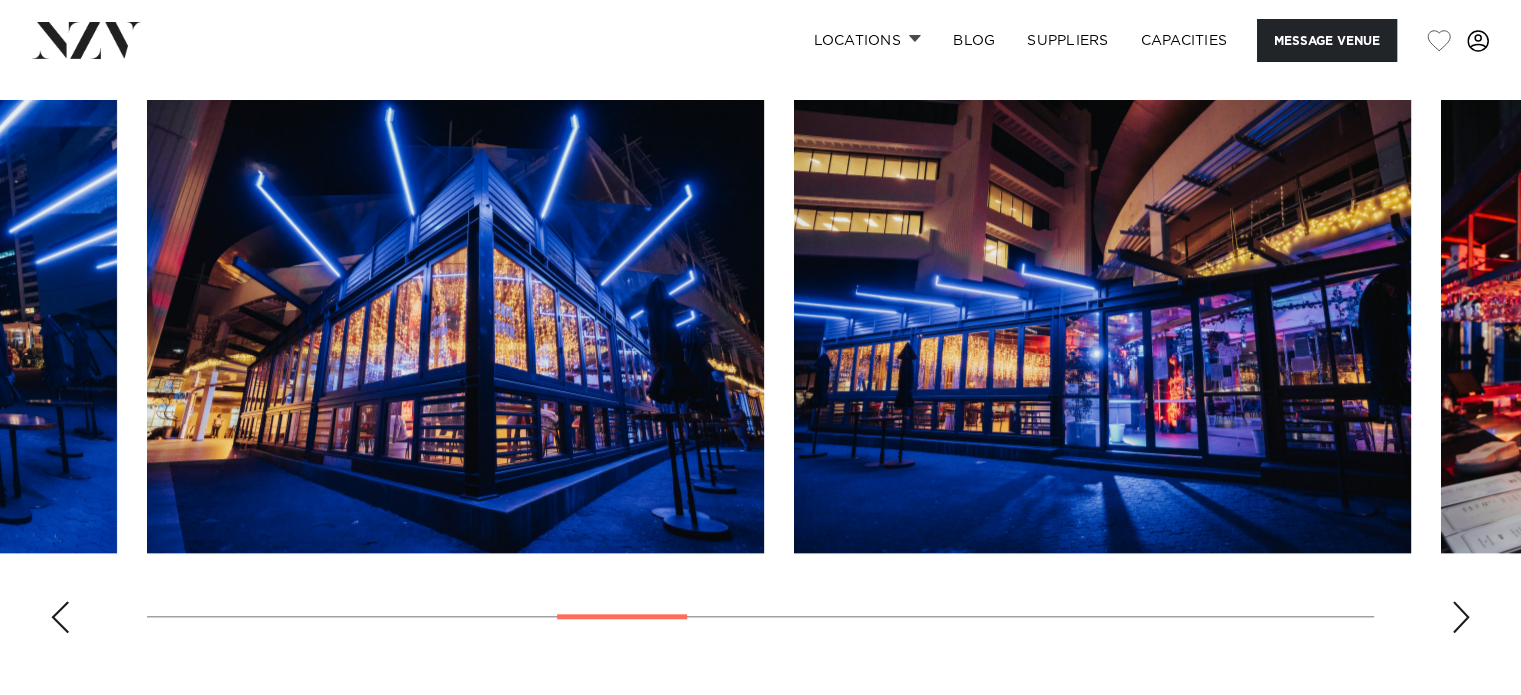 click at bounding box center [1461, 617] 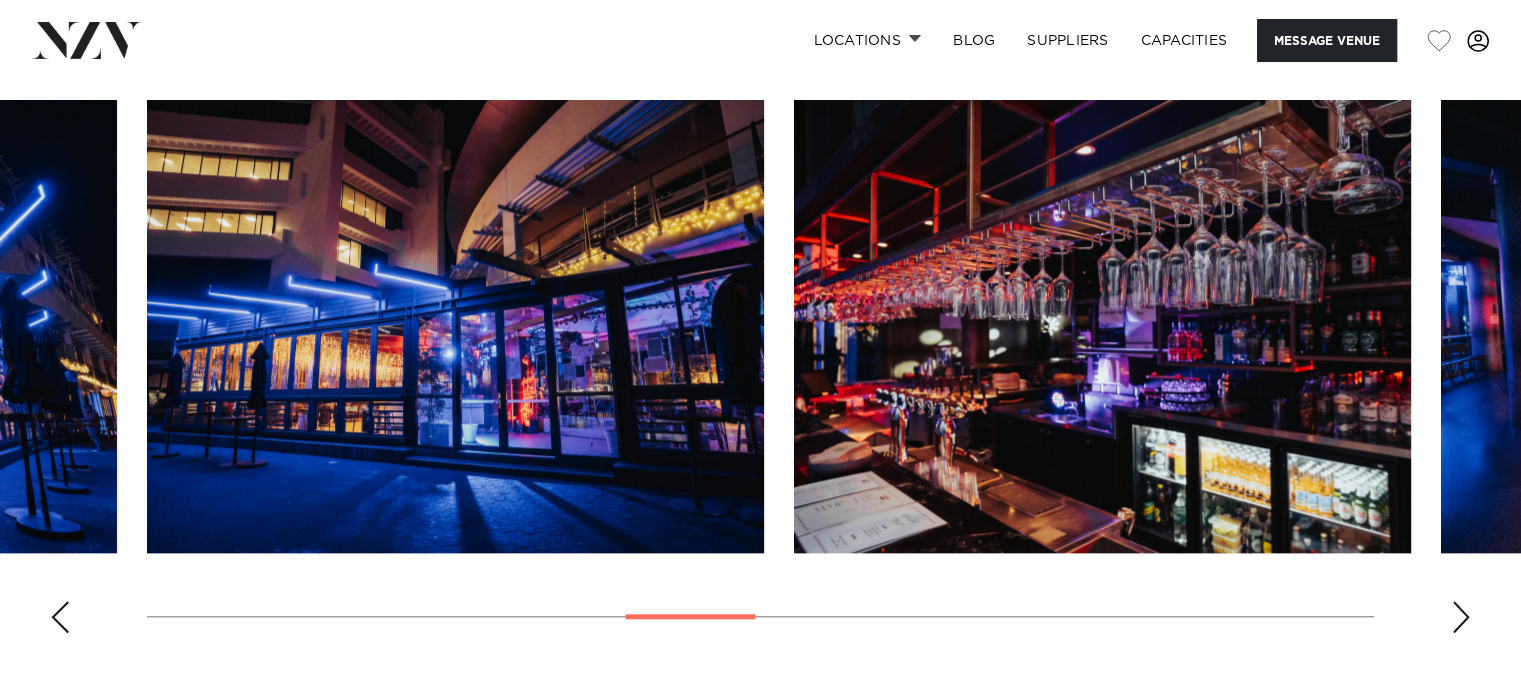 click at bounding box center [1461, 617] 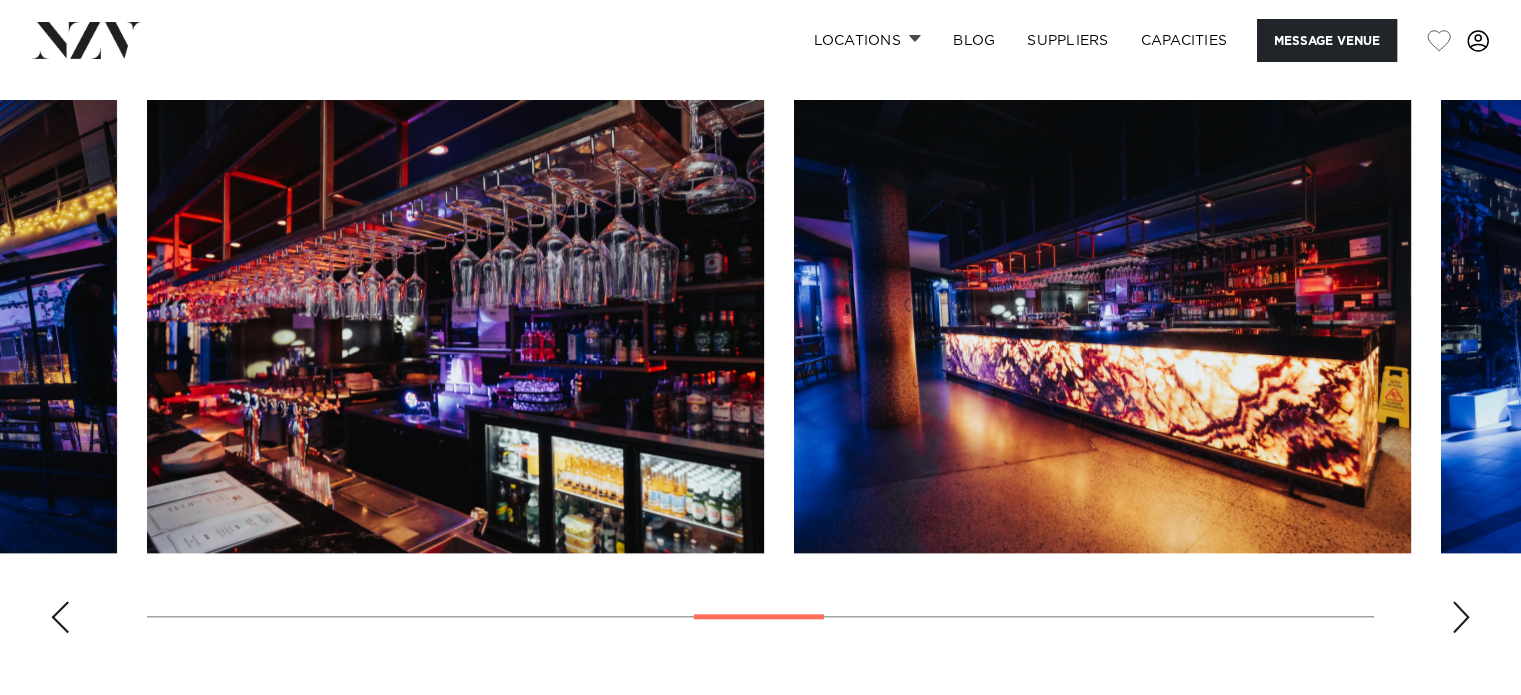 click at bounding box center [1461, 617] 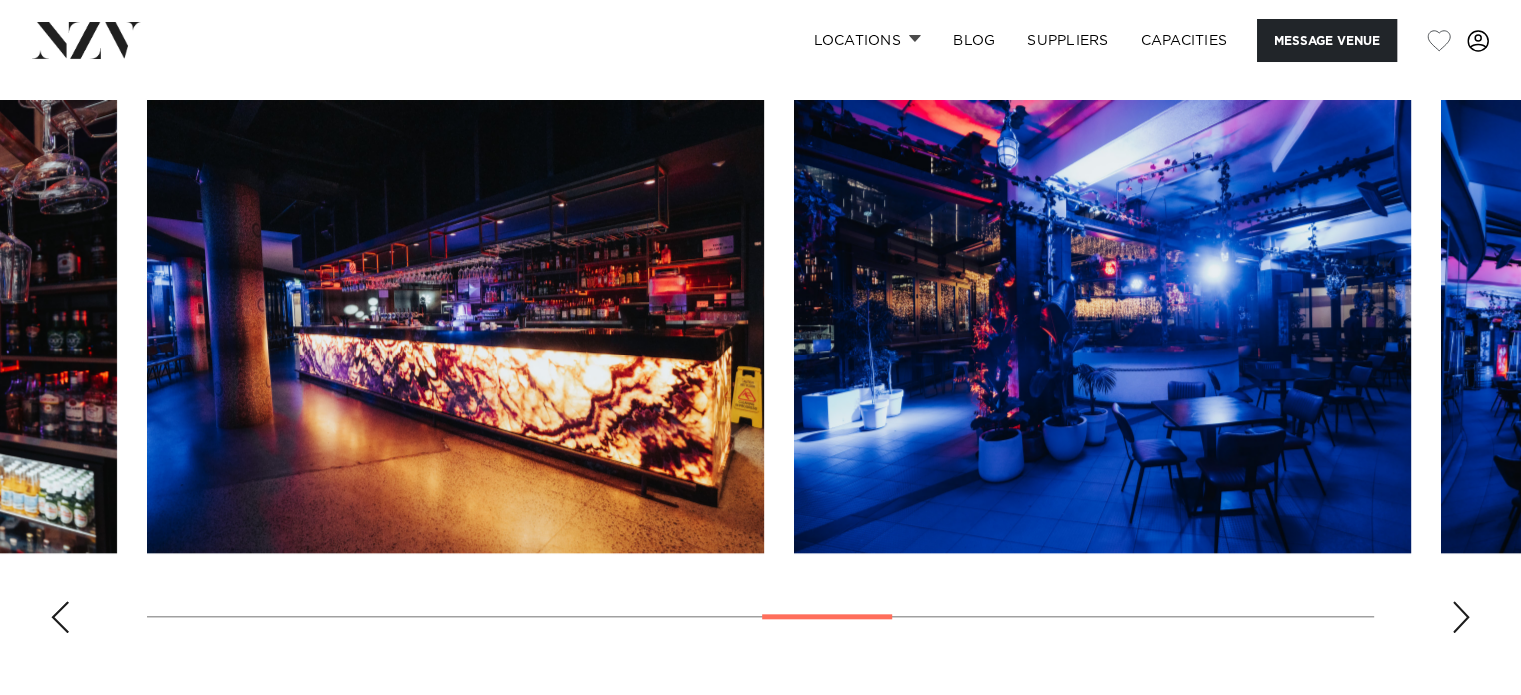 click at bounding box center (1461, 617) 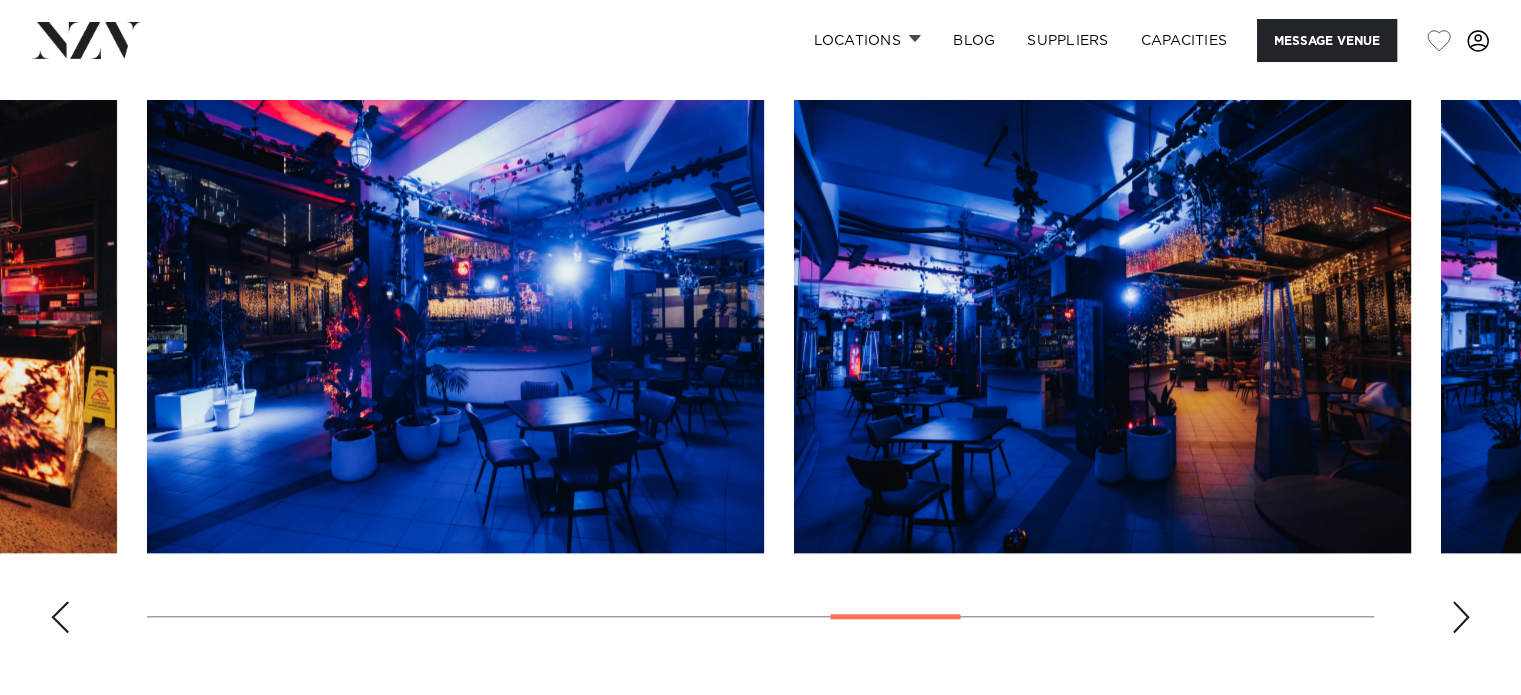 click at bounding box center [1461, 617] 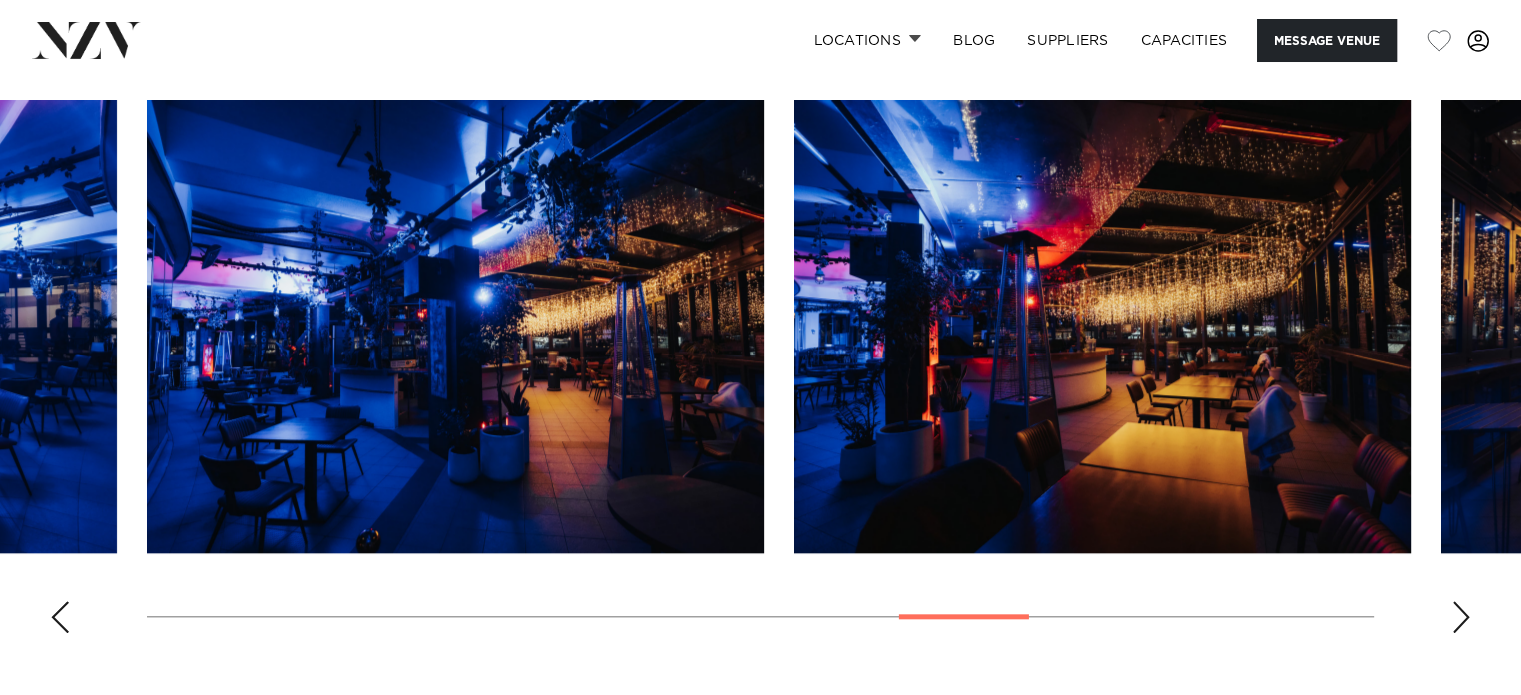 click at bounding box center [1461, 617] 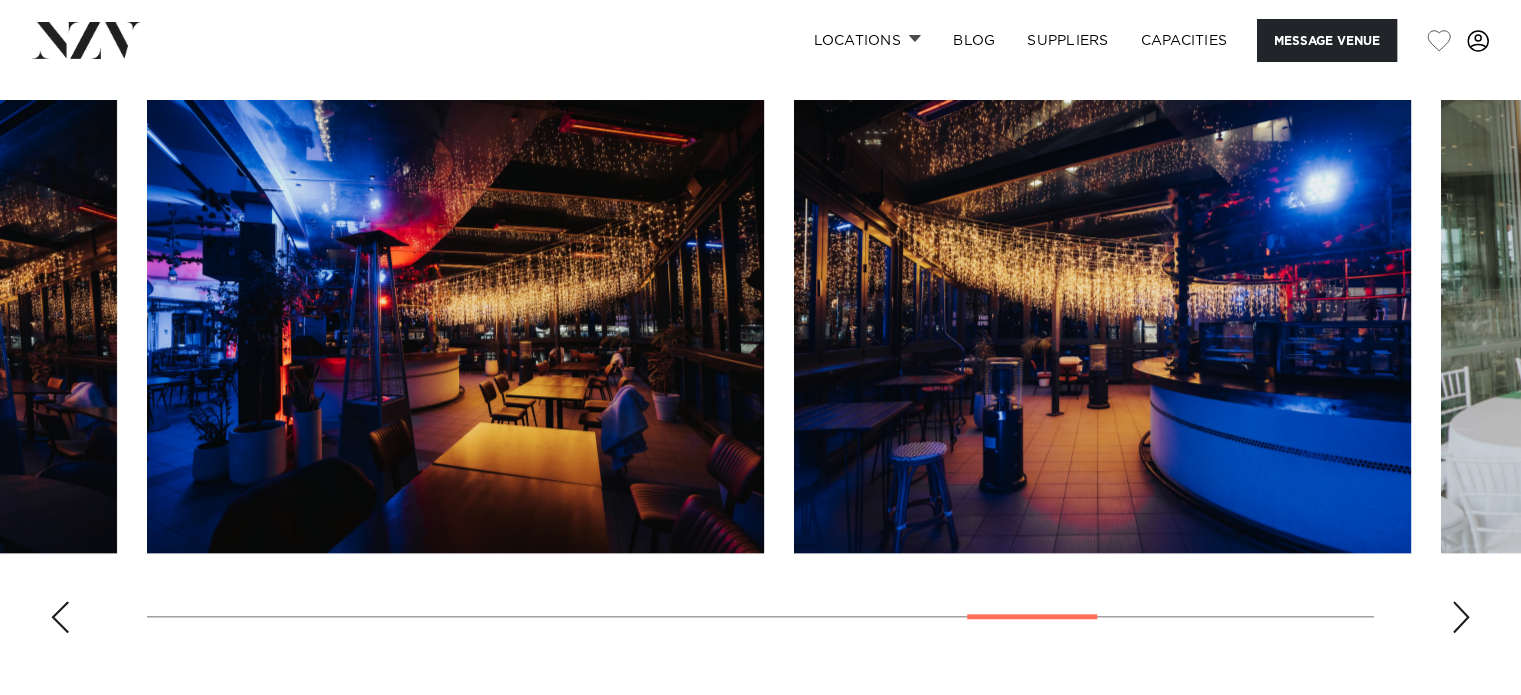 click at bounding box center (1461, 617) 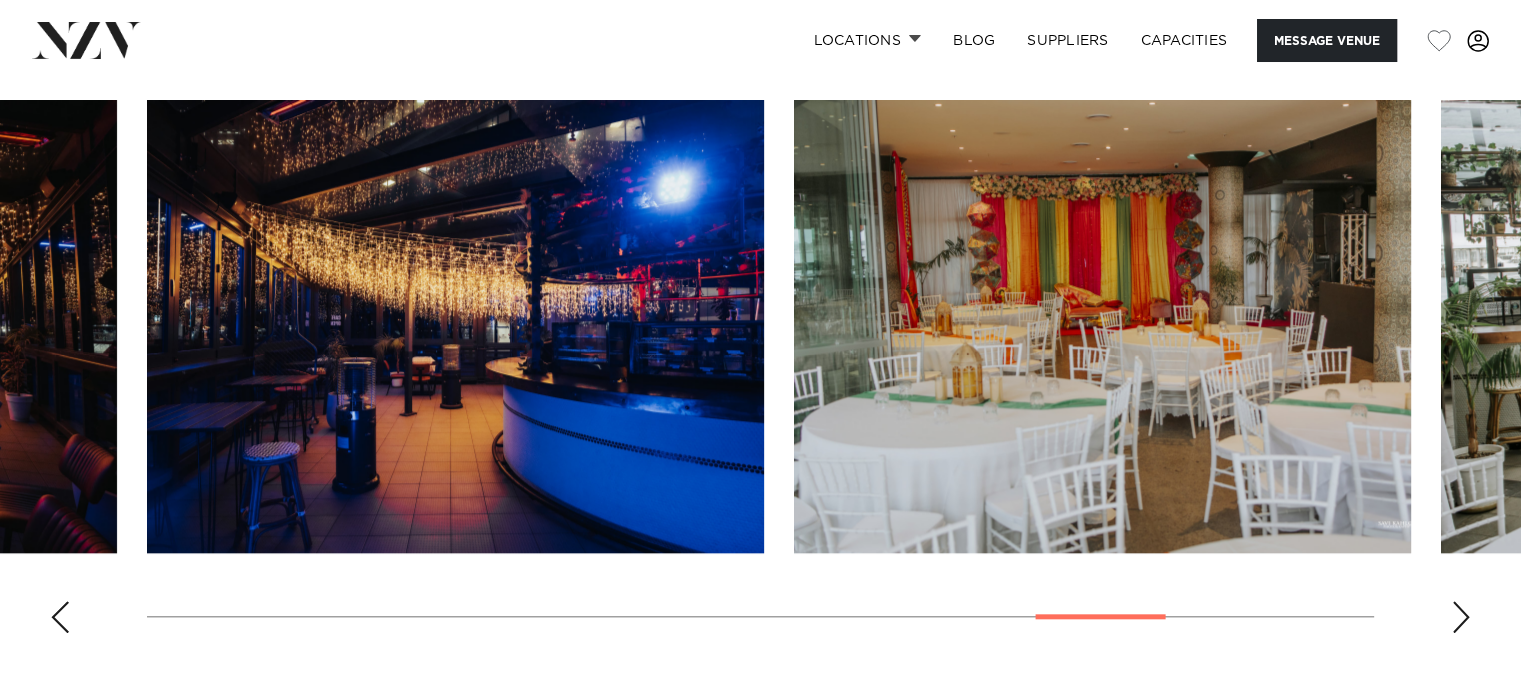 click at bounding box center (1461, 617) 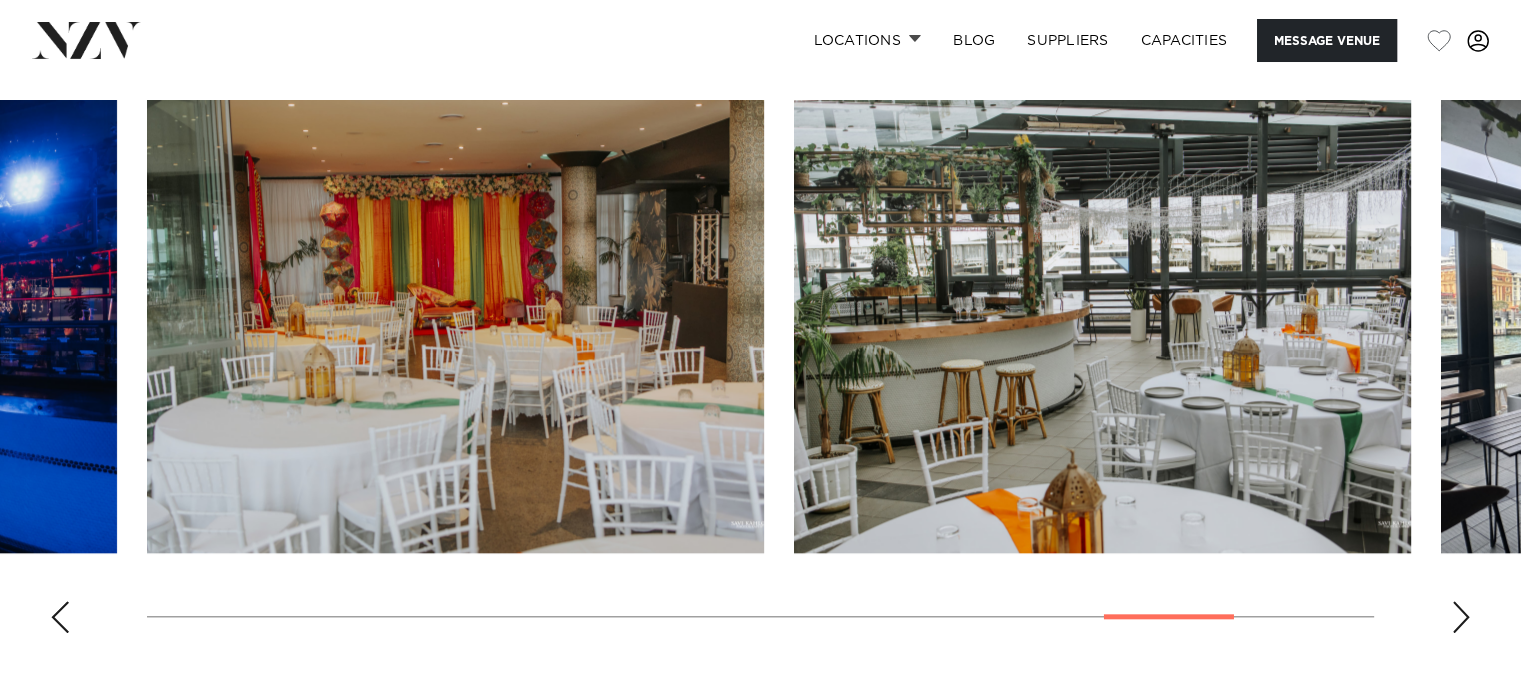 click at bounding box center [1461, 617] 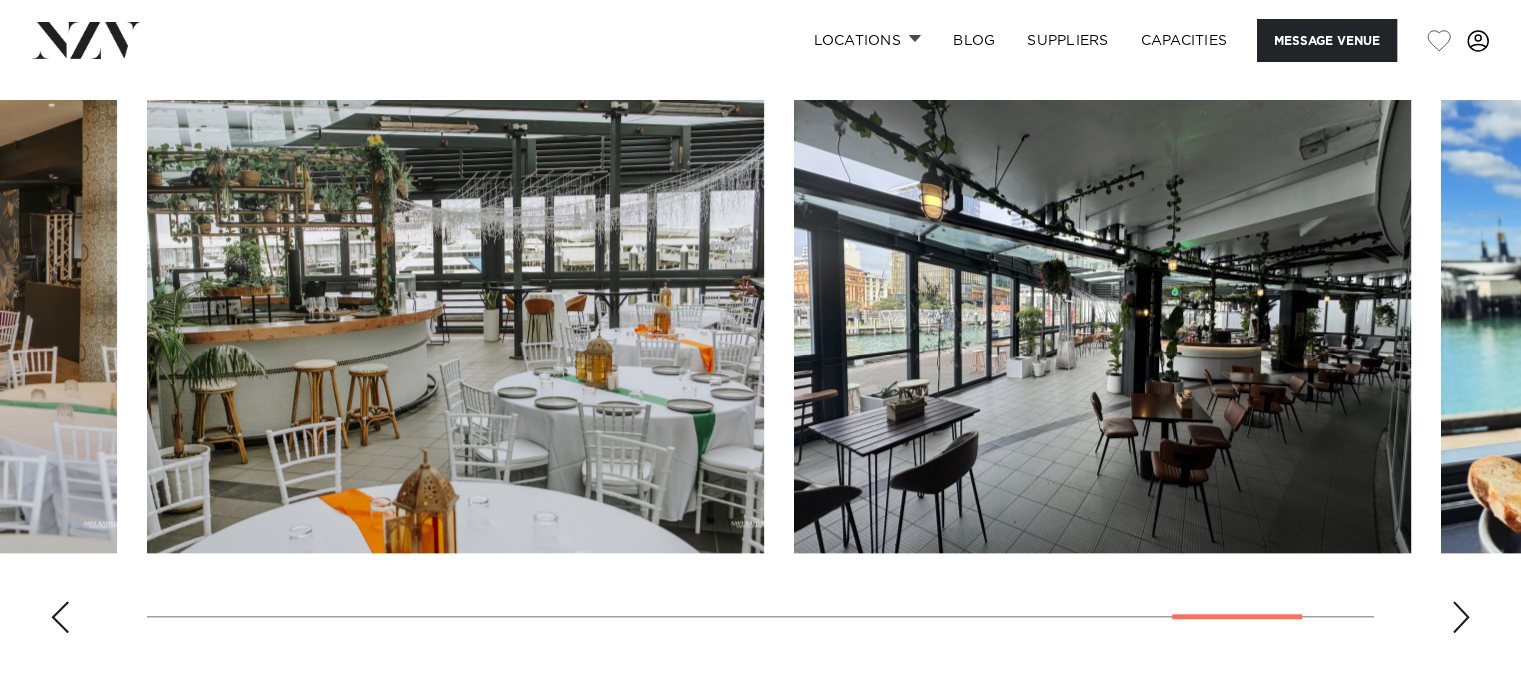 click at bounding box center (1461, 617) 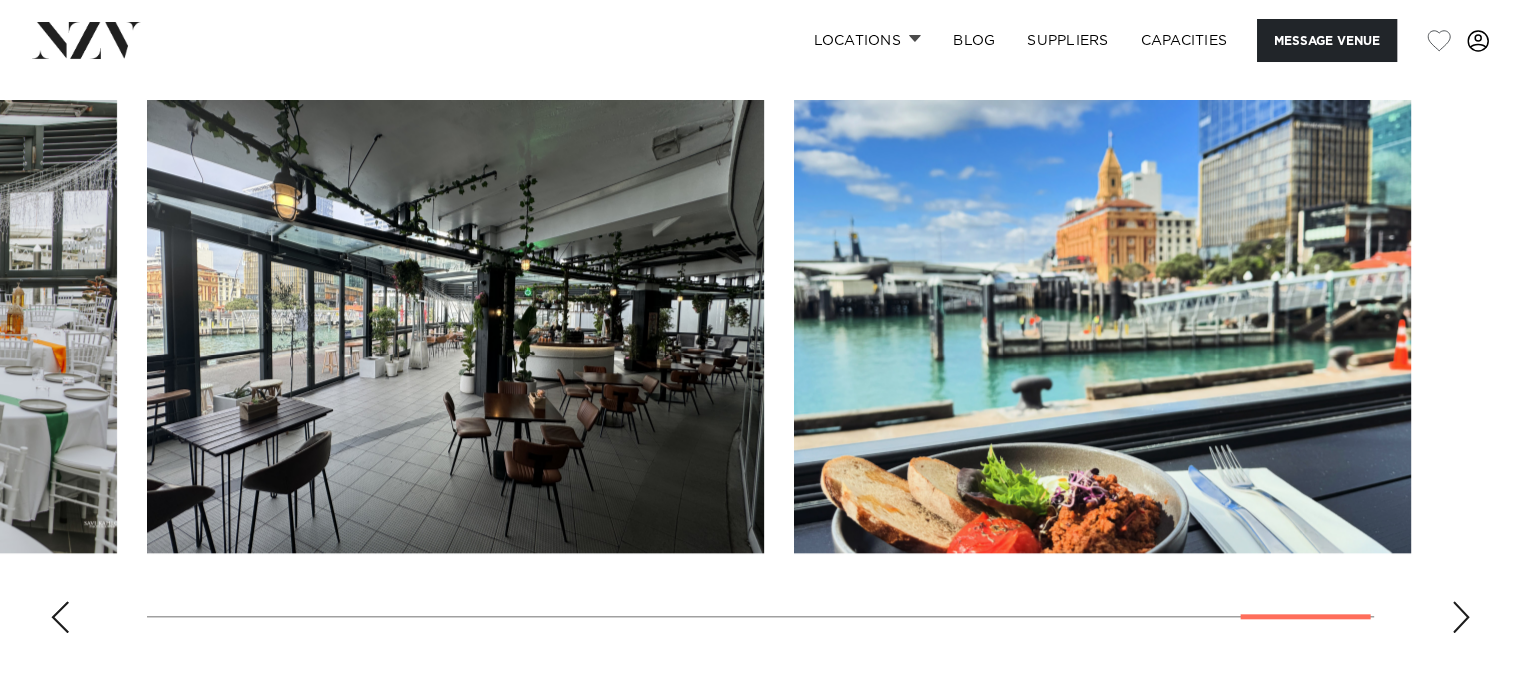 click at bounding box center (1461, 617) 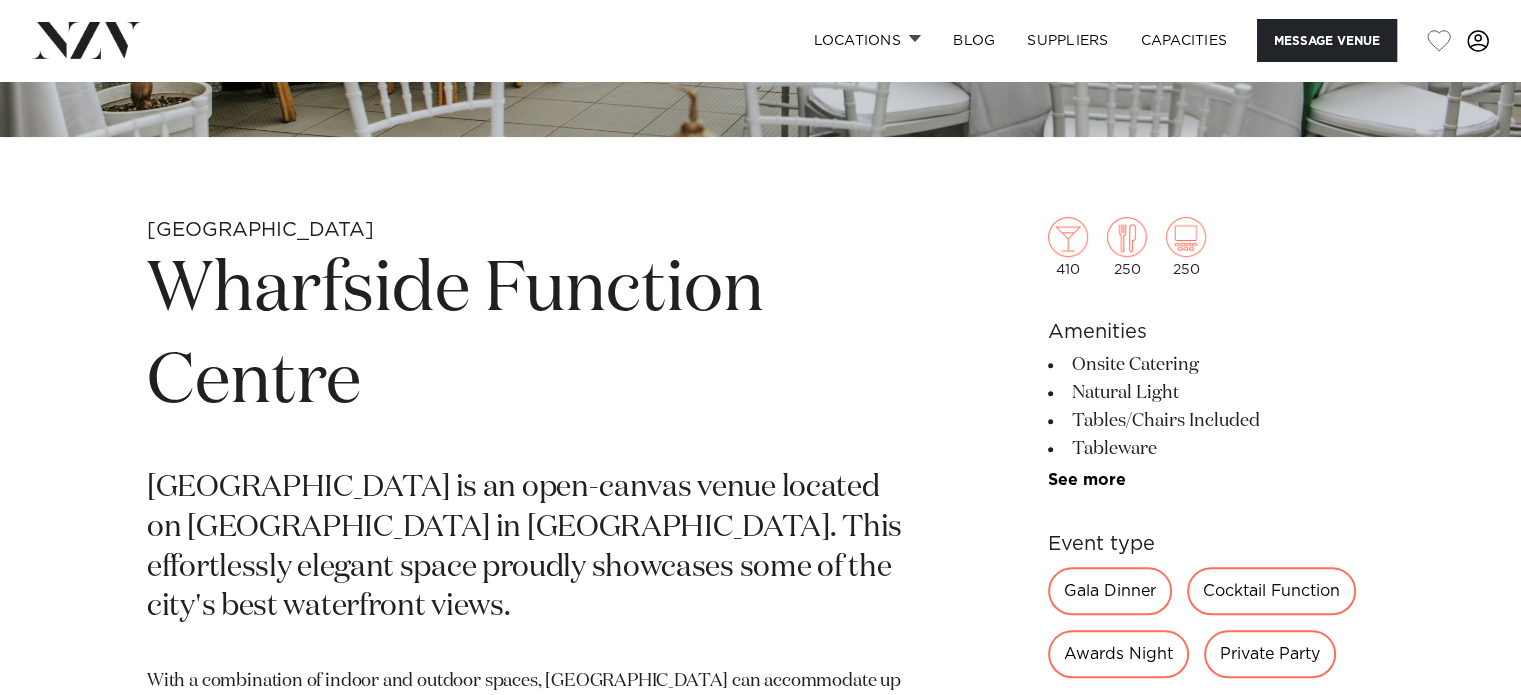 scroll, scrollTop: 656, scrollLeft: 0, axis: vertical 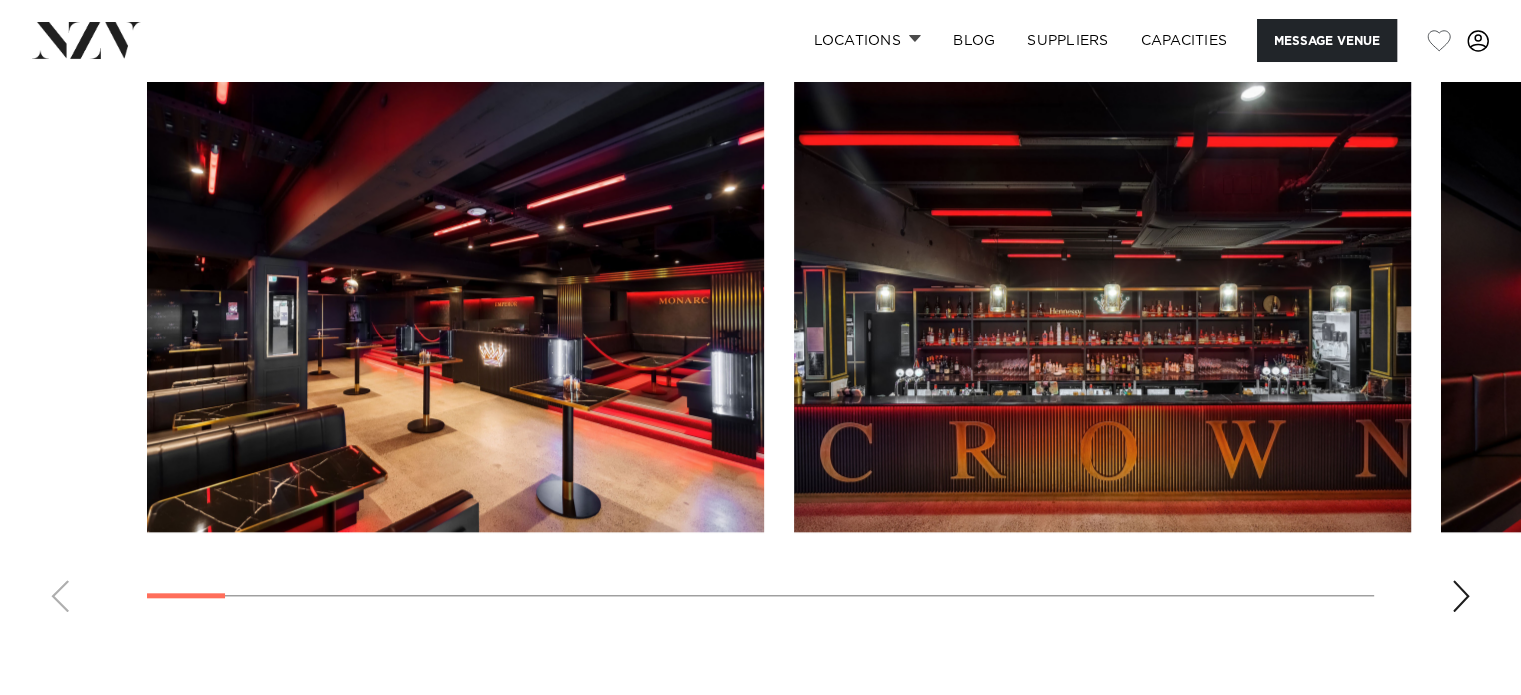click at bounding box center [1461, 596] 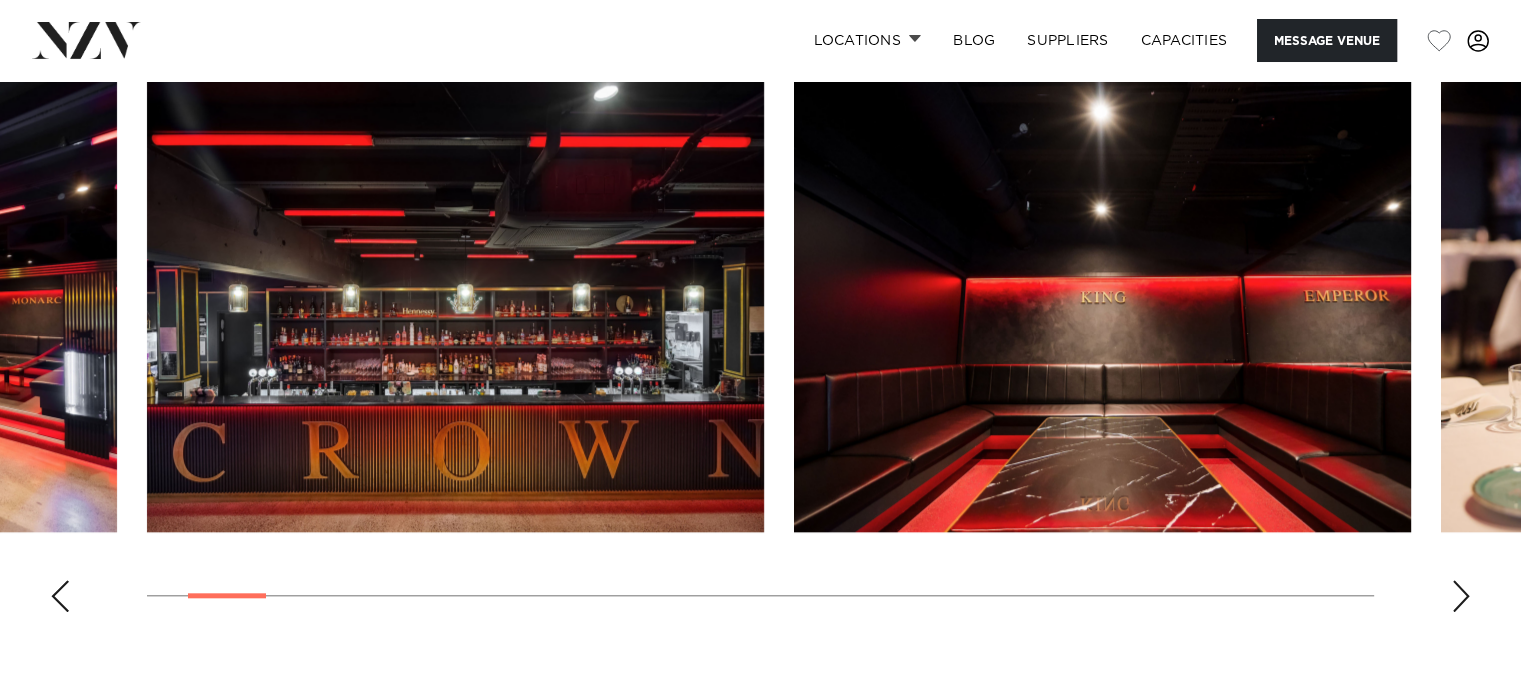 click at bounding box center (1461, 596) 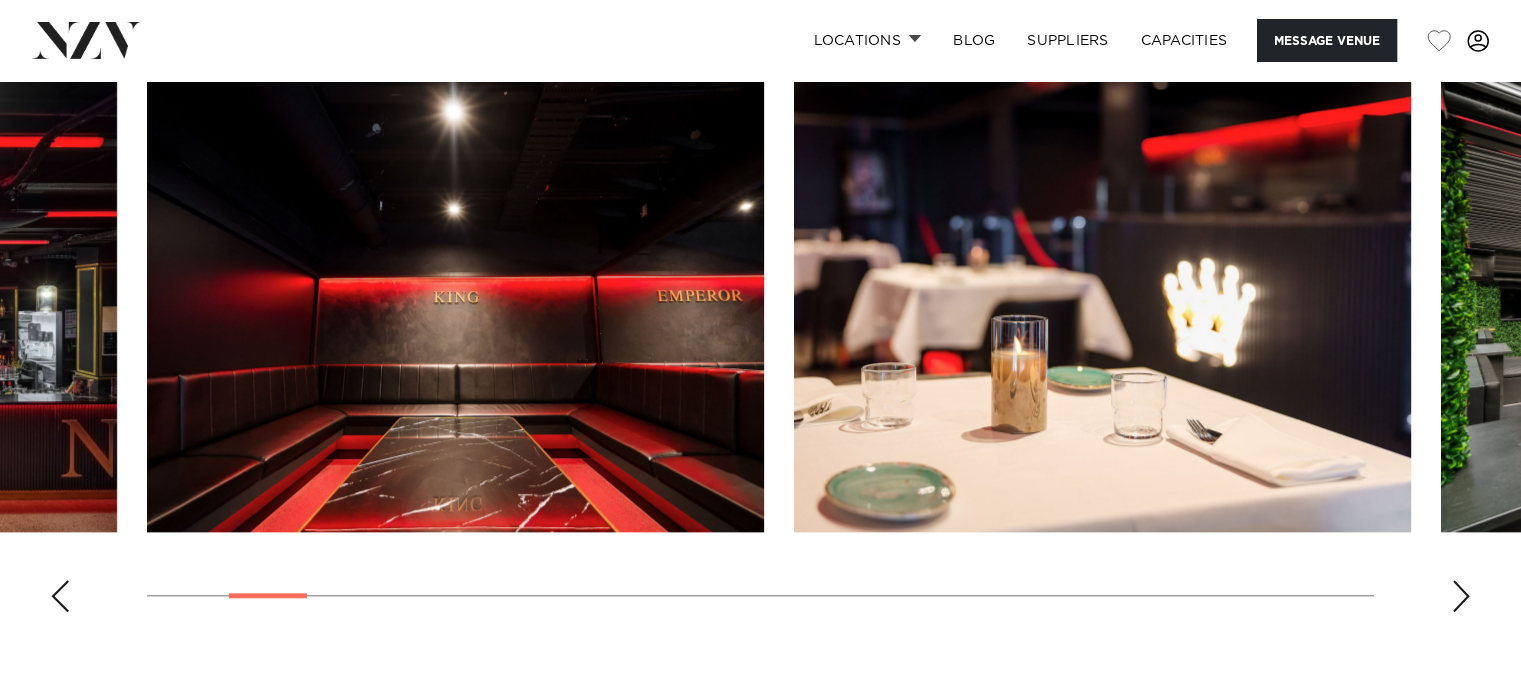 click at bounding box center [1461, 596] 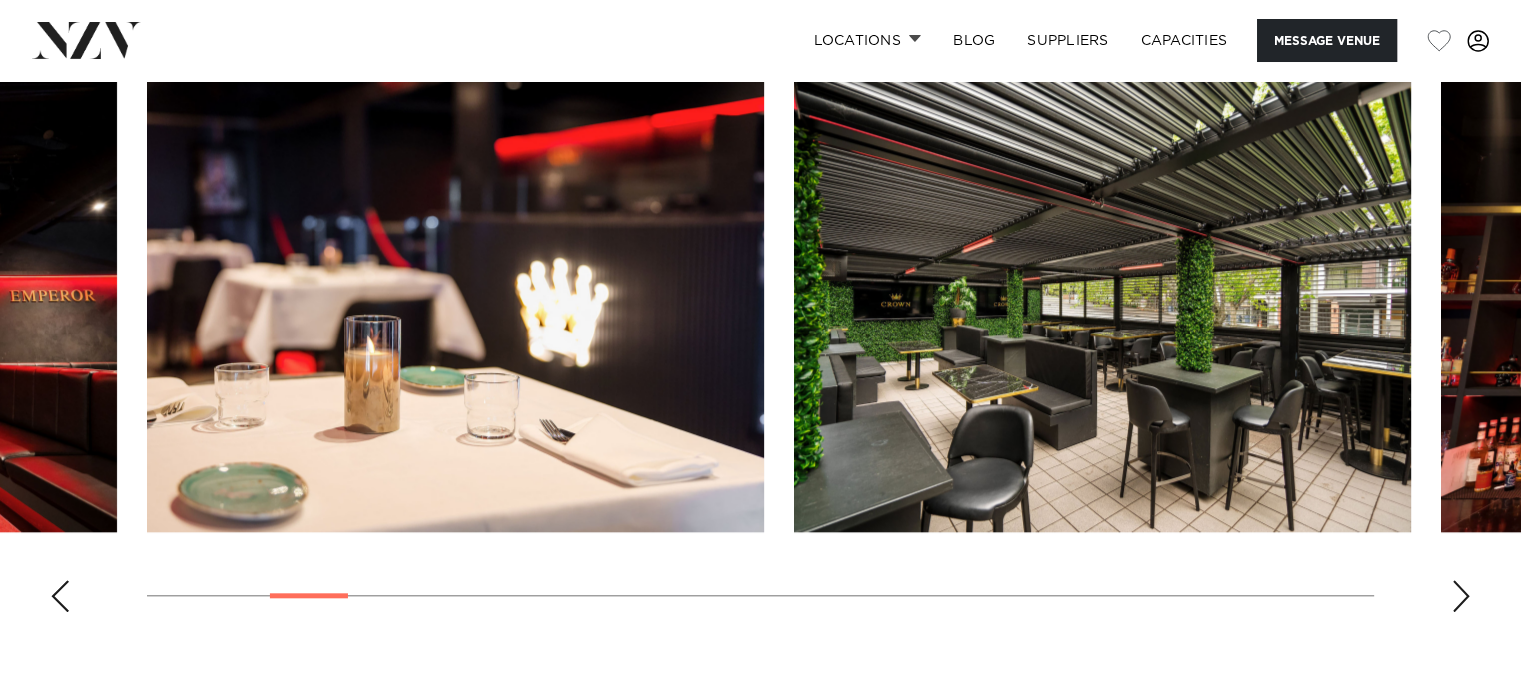 click at bounding box center (1461, 596) 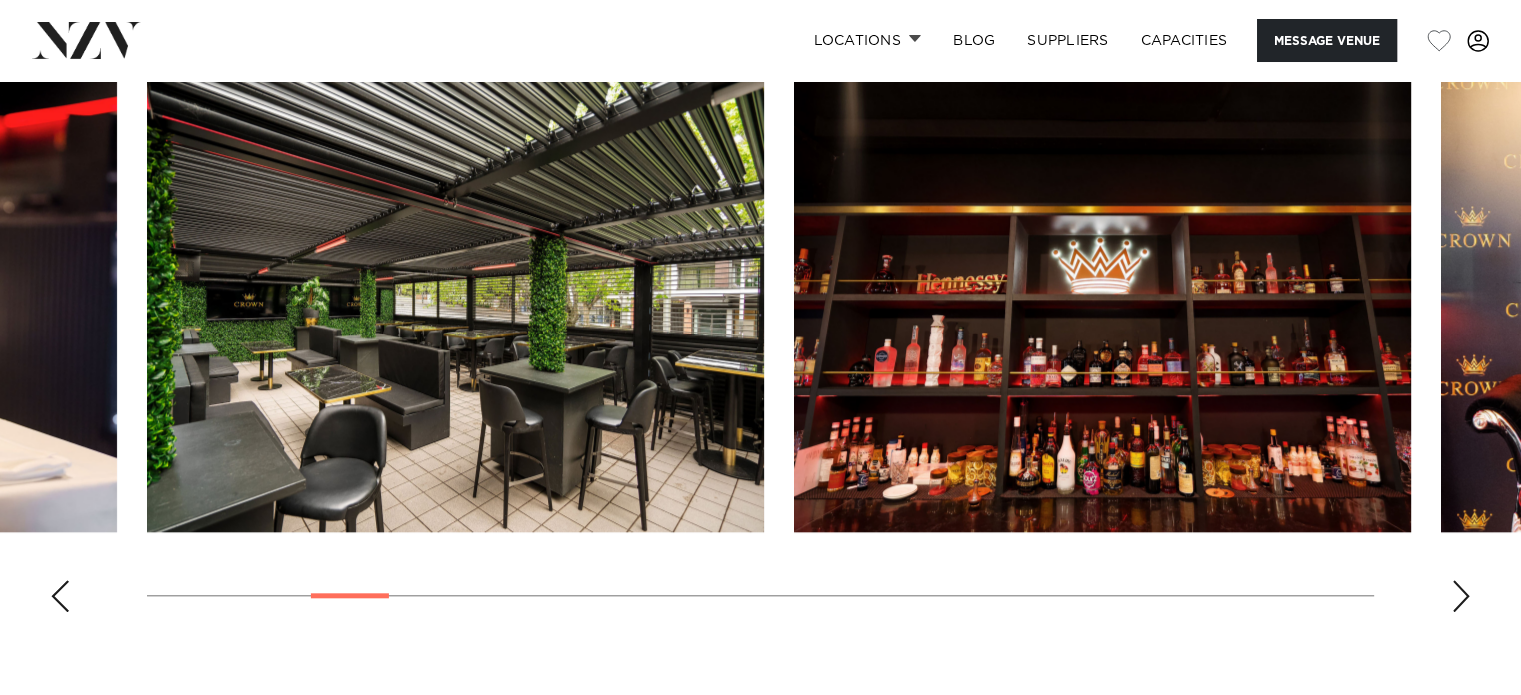 click at bounding box center [1461, 596] 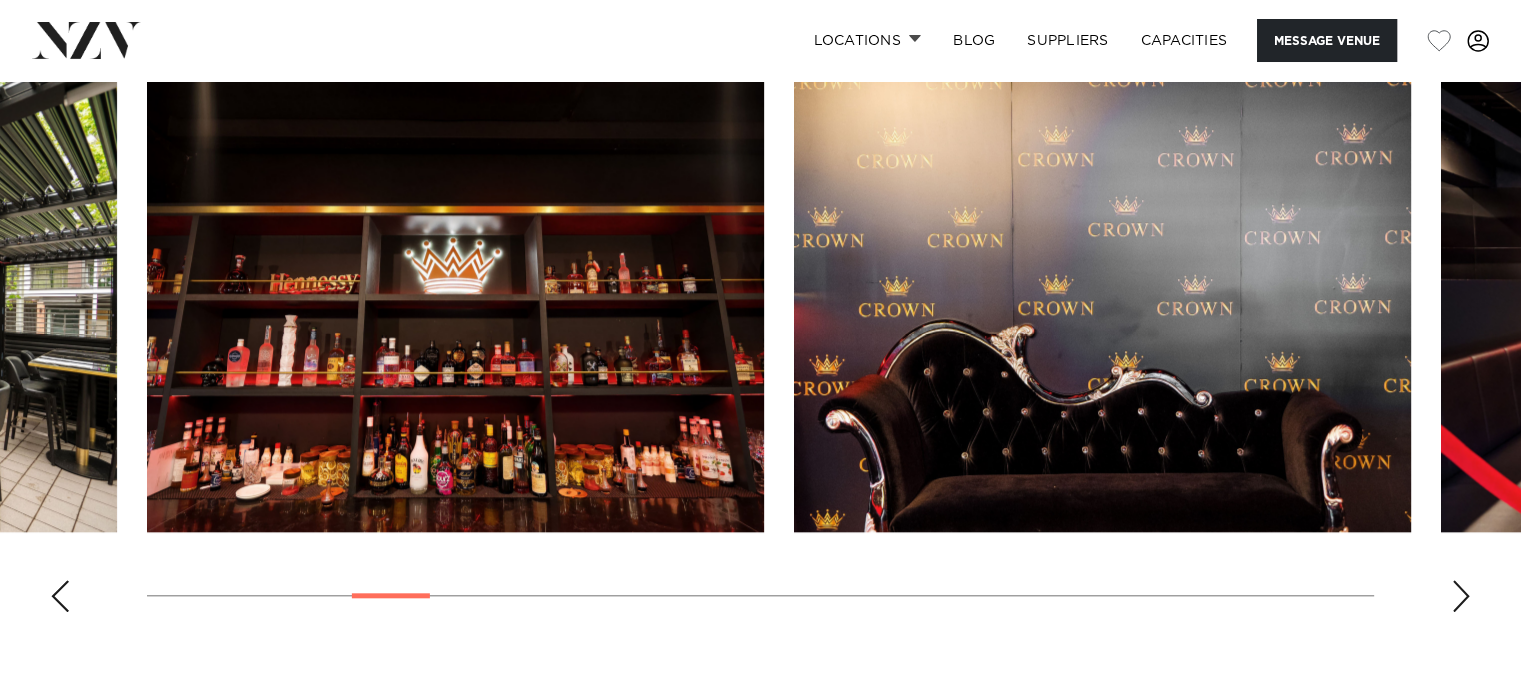 click at bounding box center (1461, 596) 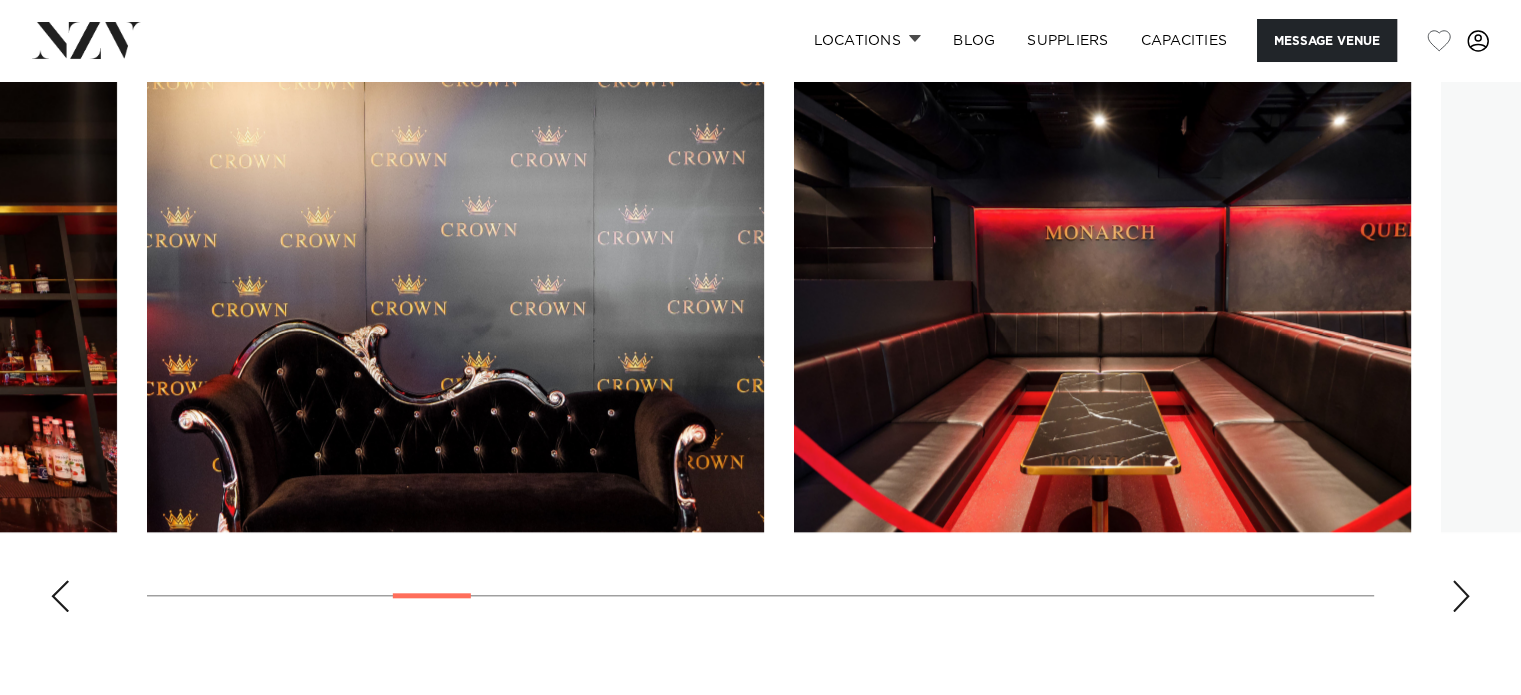 click at bounding box center (1461, 596) 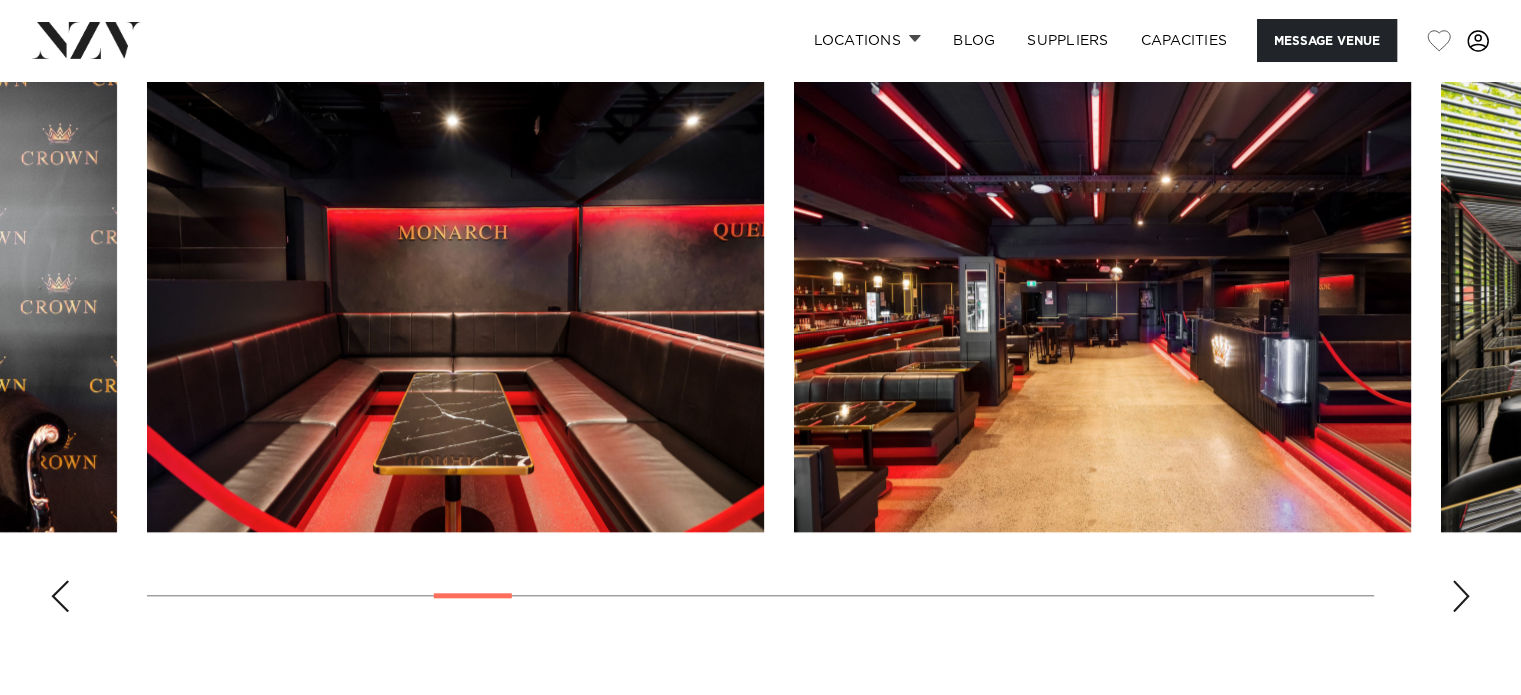 click at bounding box center [1461, 596] 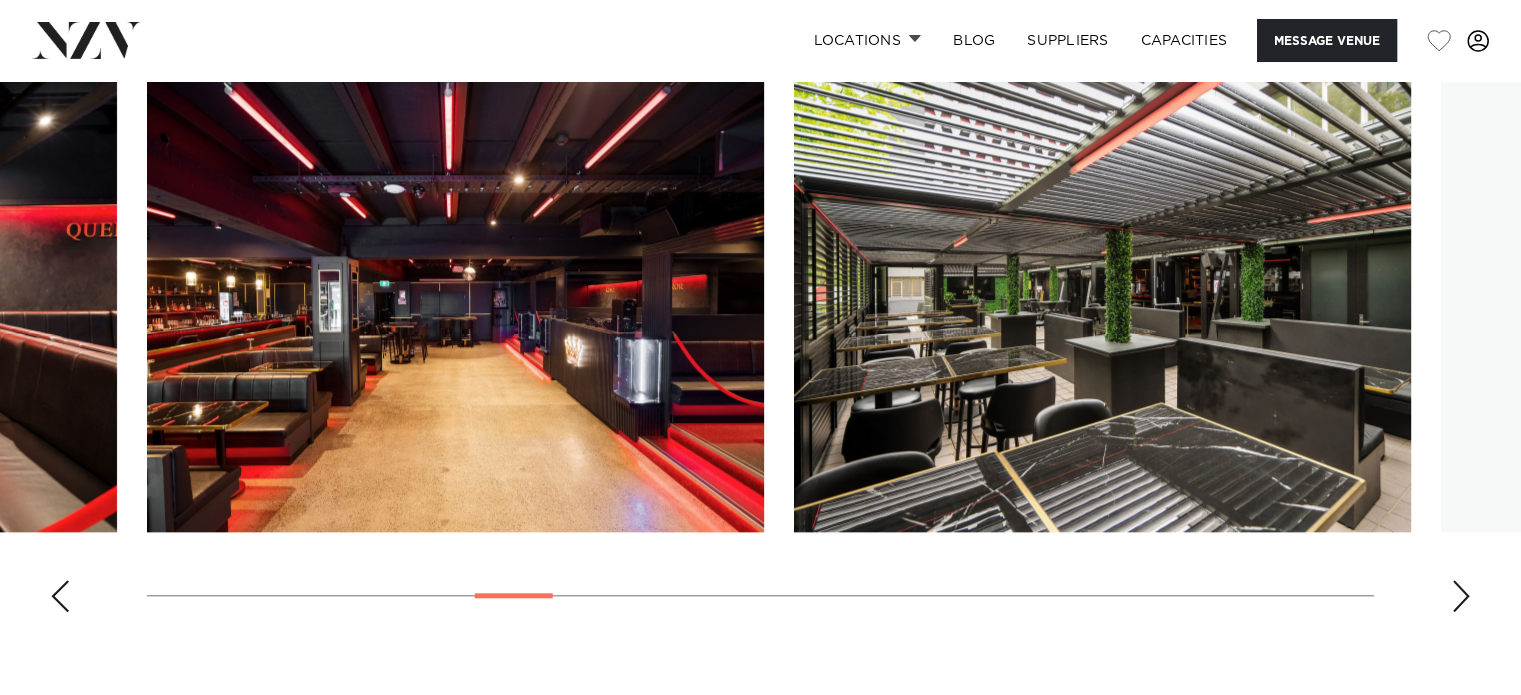 click at bounding box center [1461, 596] 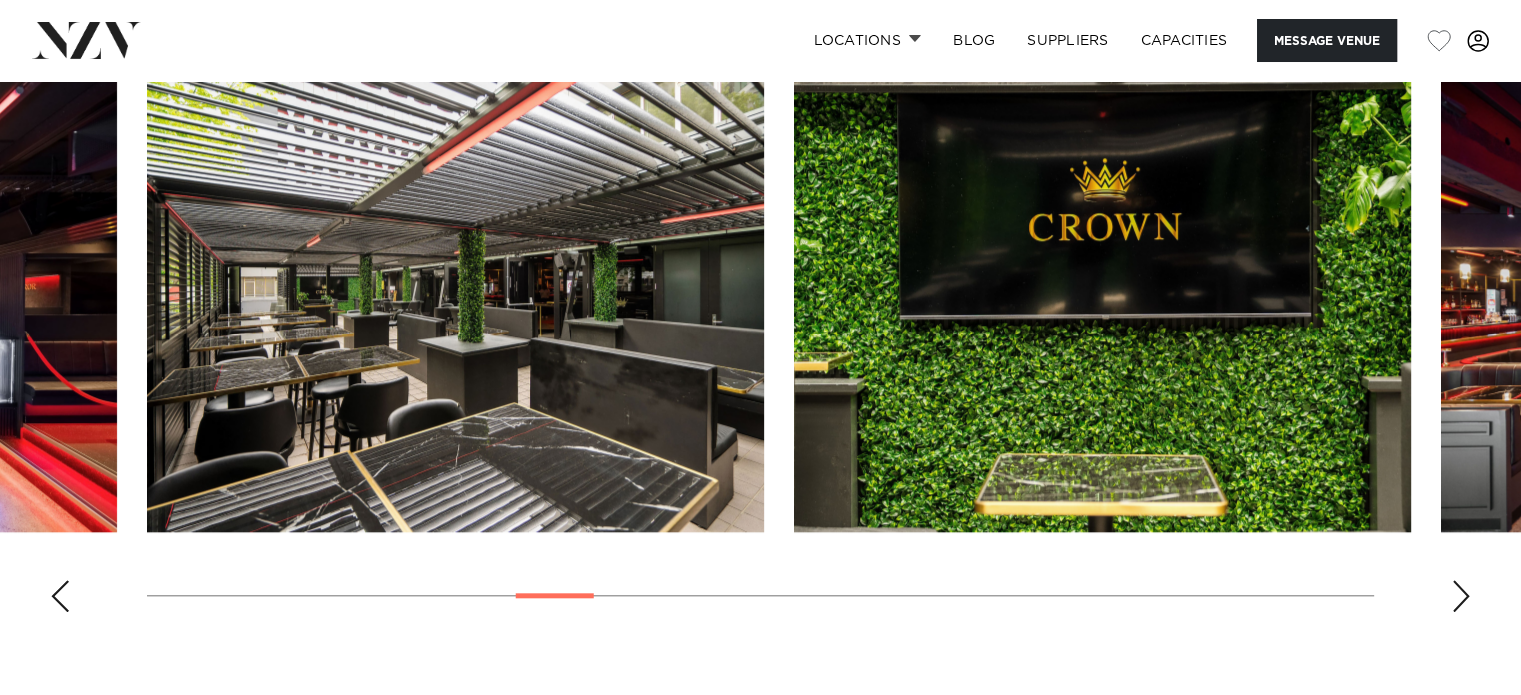 click at bounding box center (1461, 596) 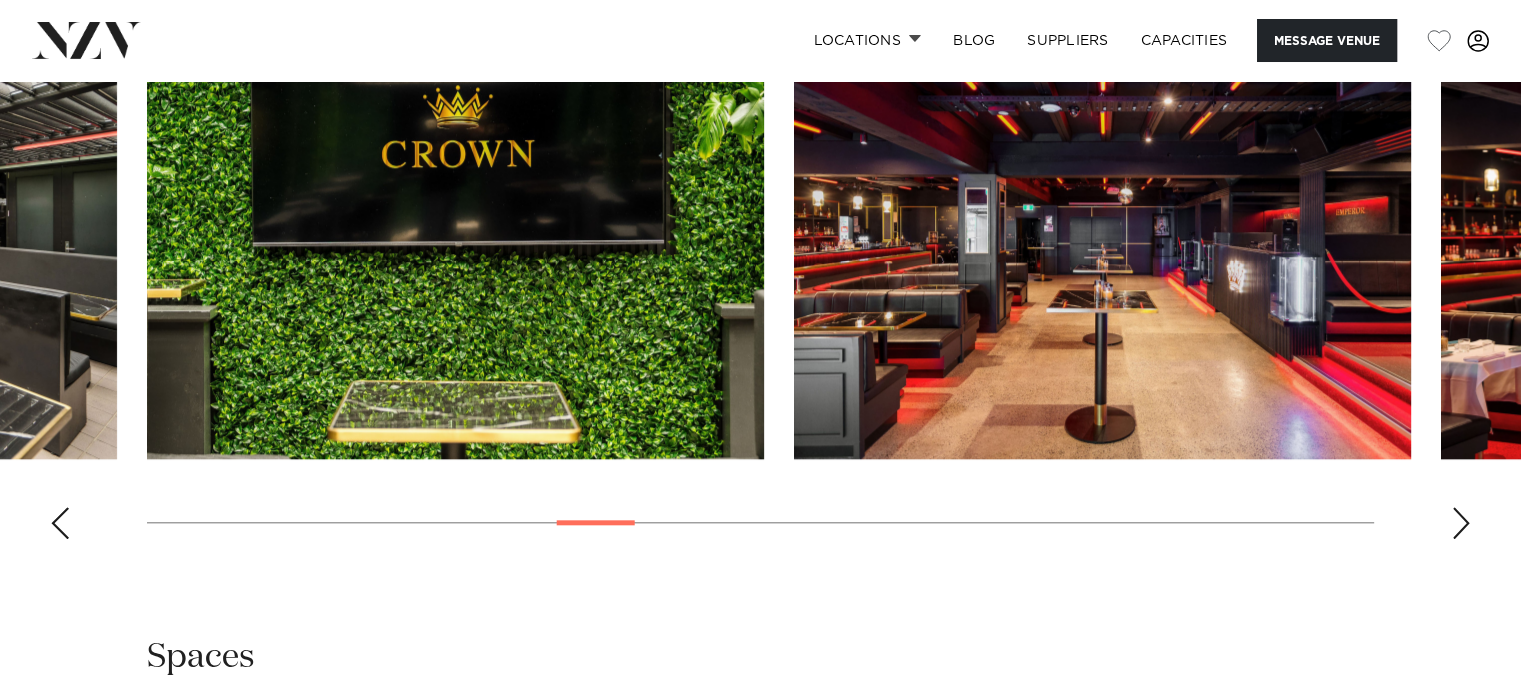 scroll, scrollTop: 1934, scrollLeft: 0, axis: vertical 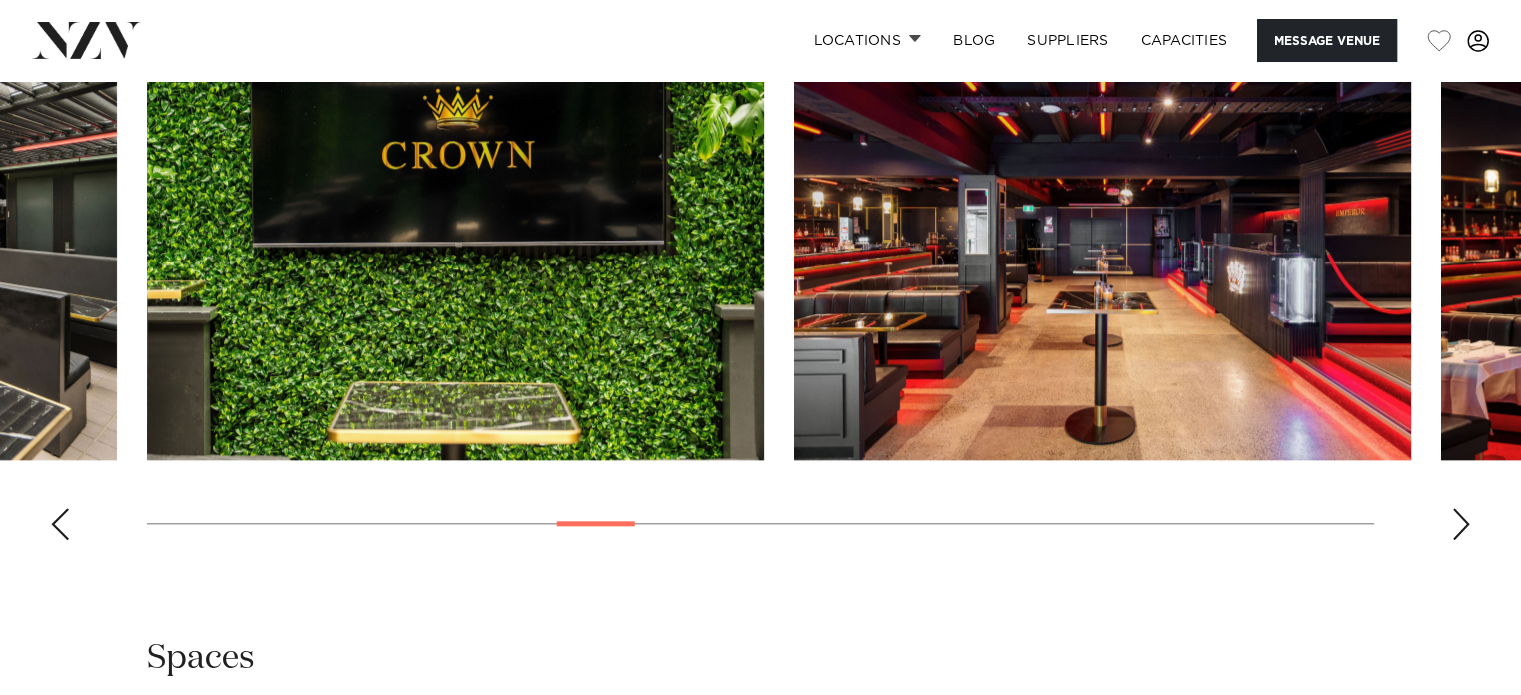 click at bounding box center (1461, 524) 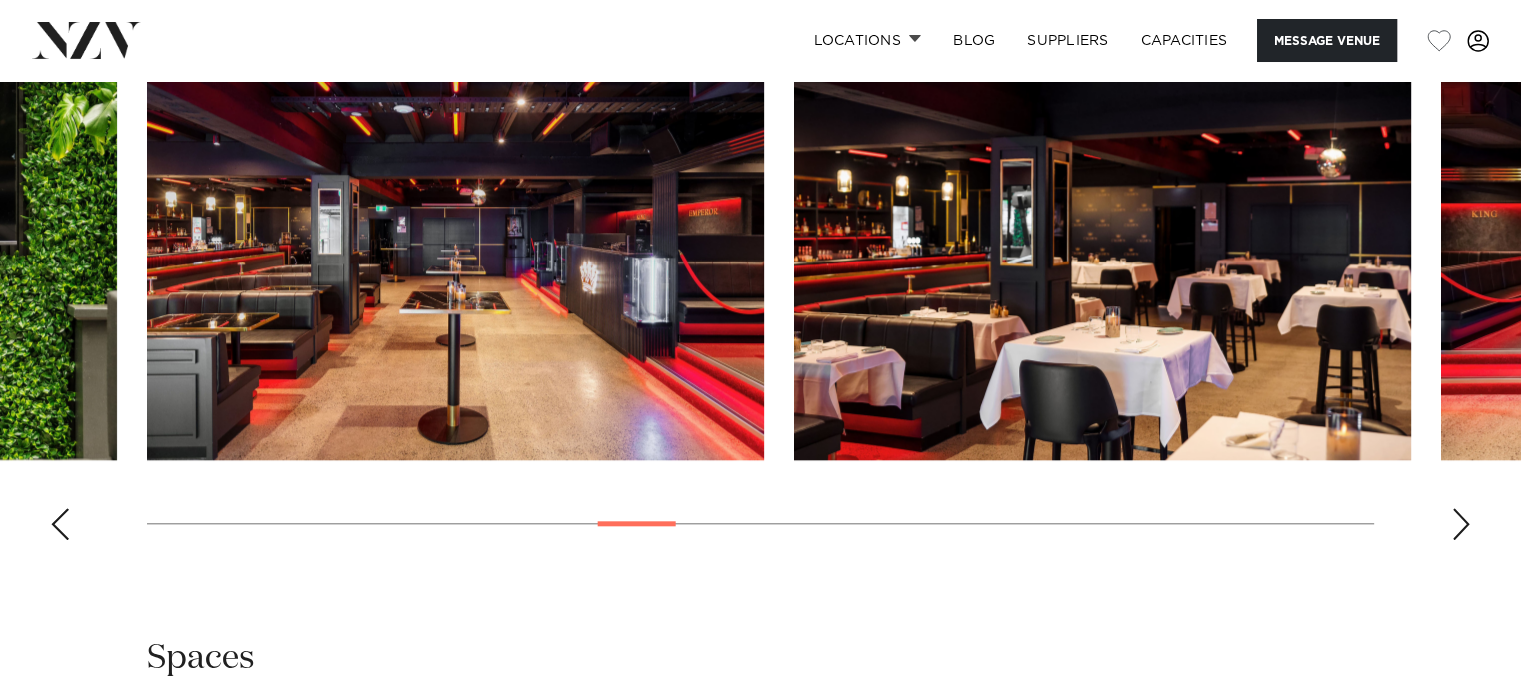 click at bounding box center (1461, 524) 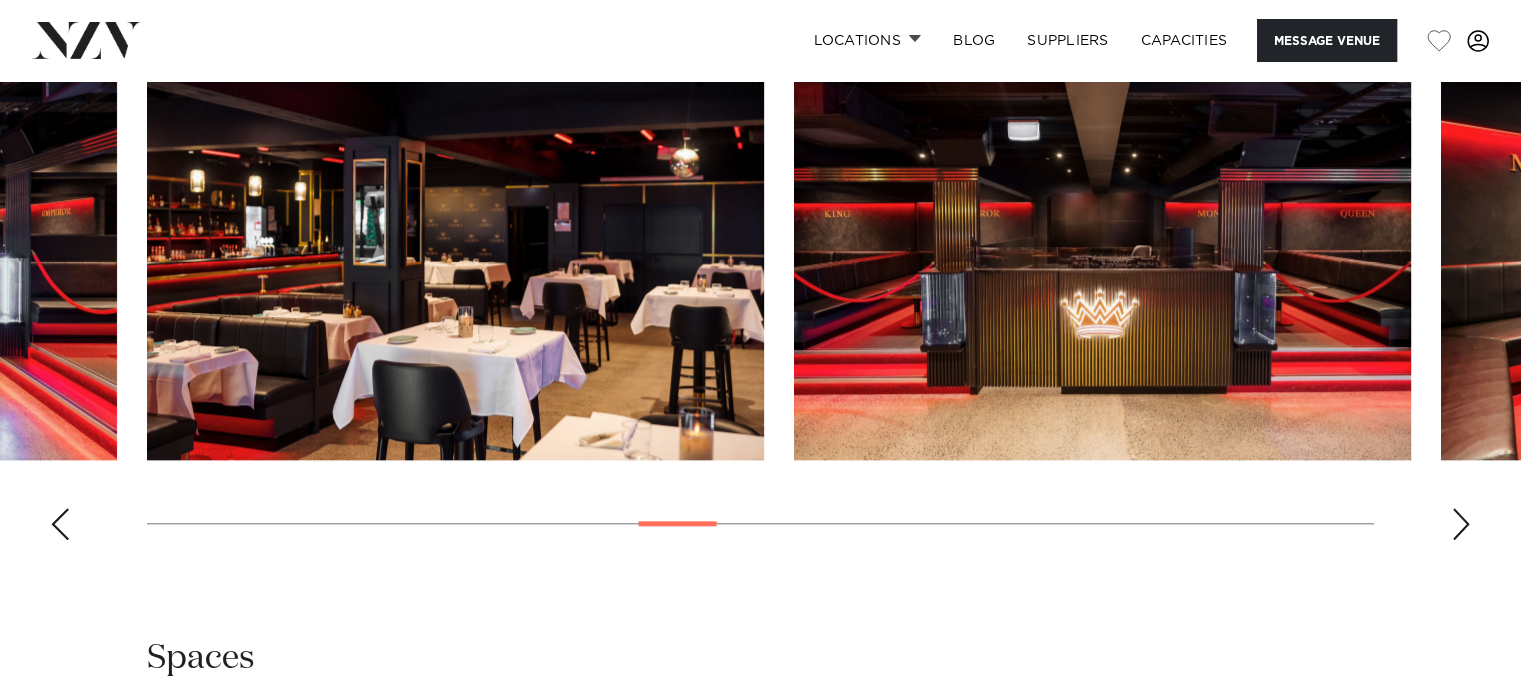 click at bounding box center (1461, 524) 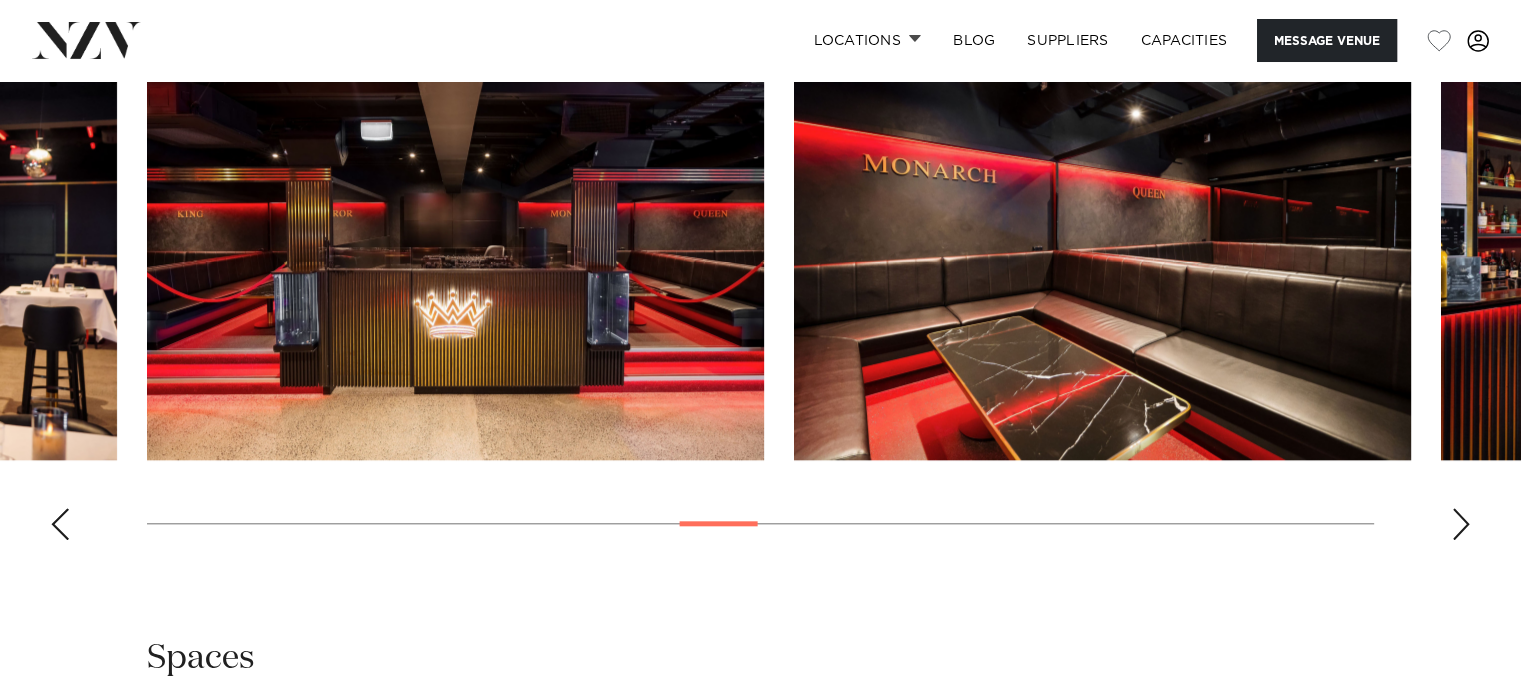 click at bounding box center (1461, 524) 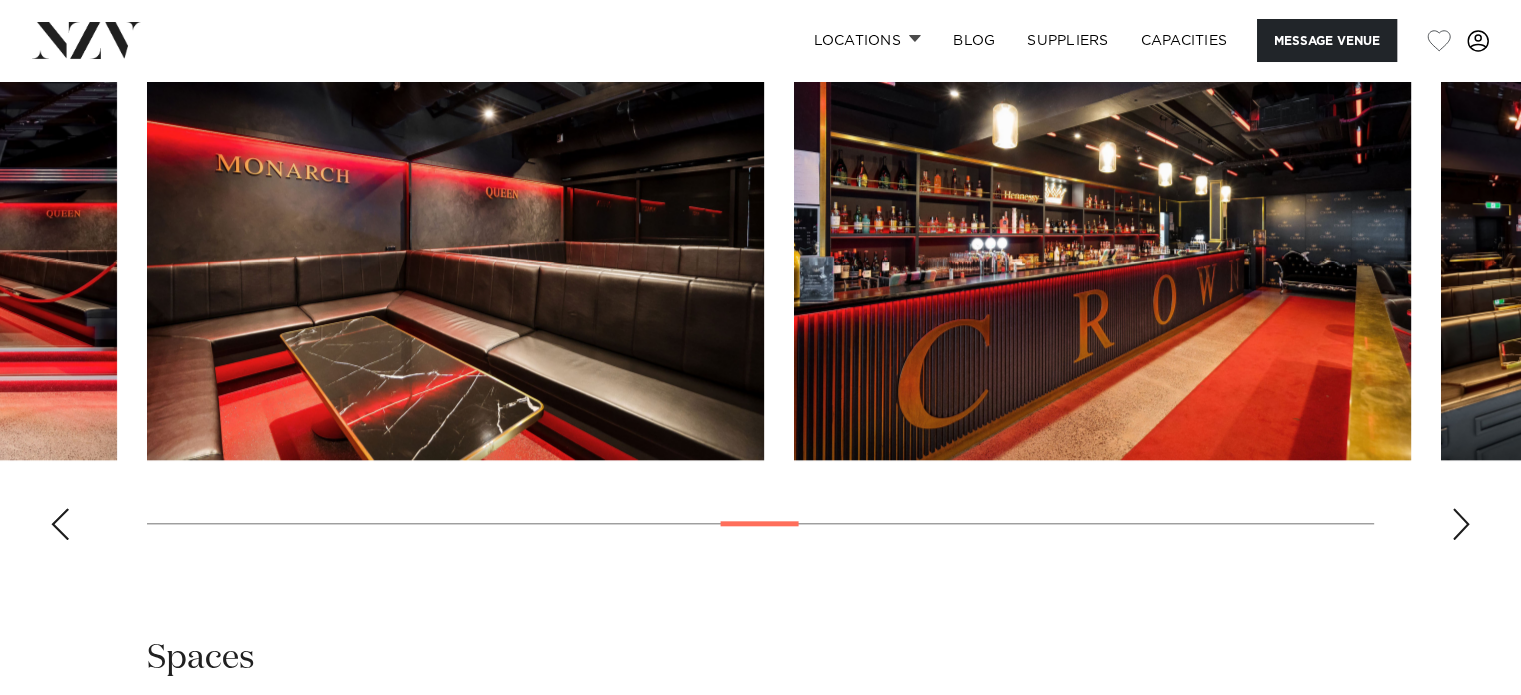 click at bounding box center [1461, 524] 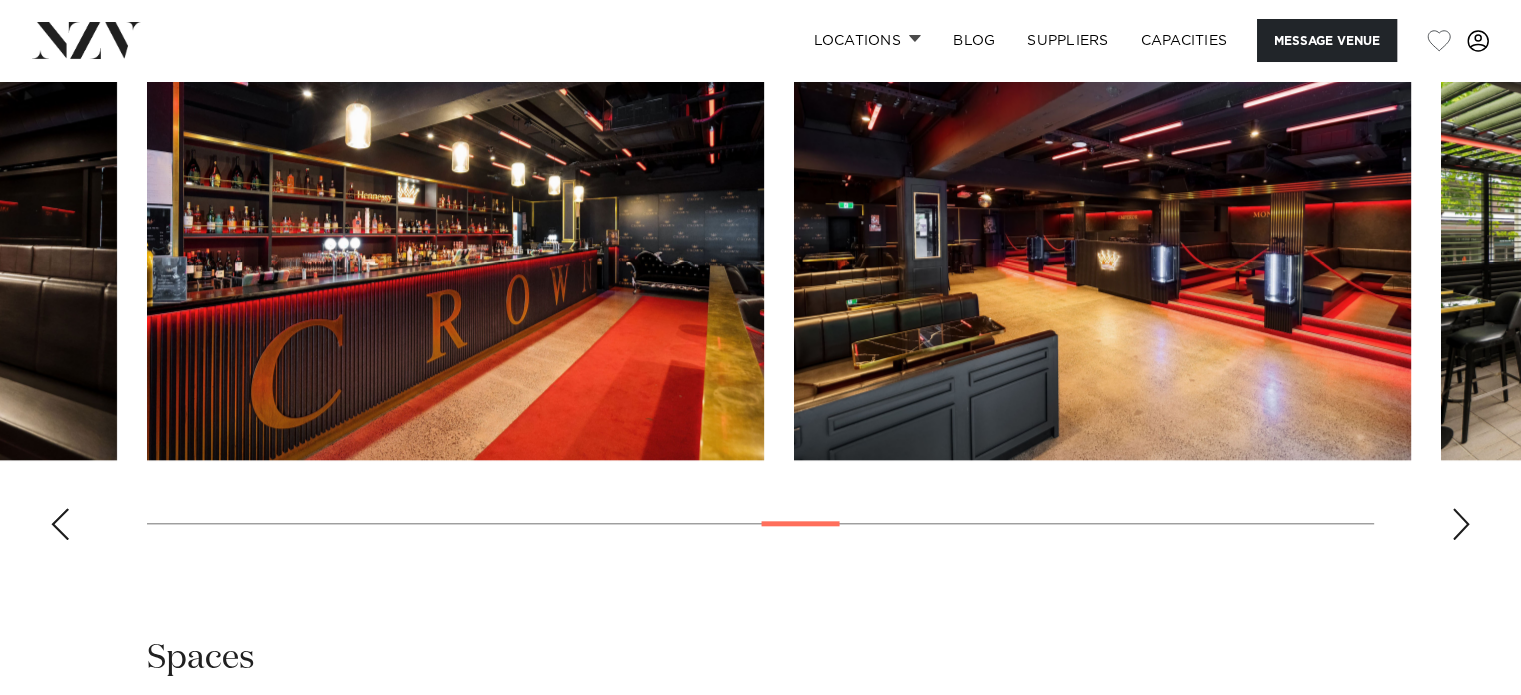 click at bounding box center [1461, 524] 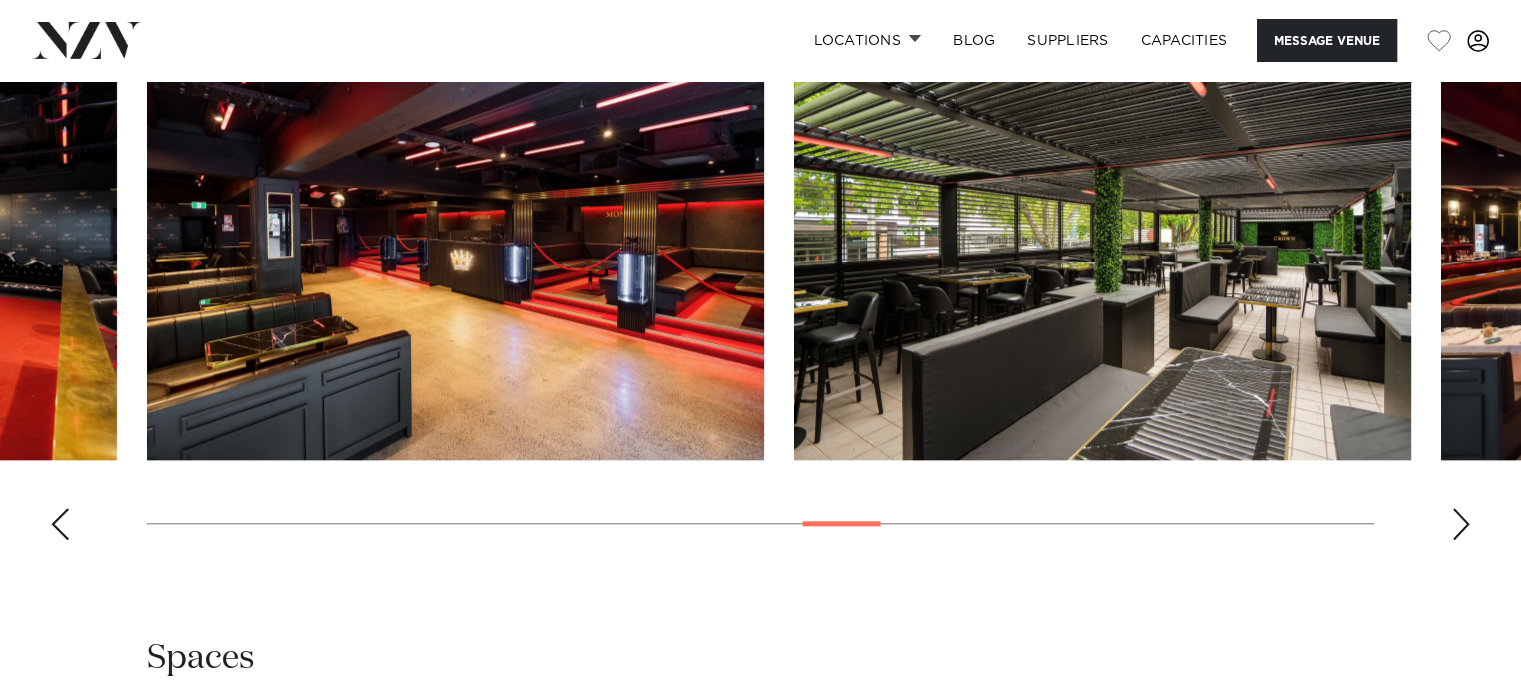 click at bounding box center [1461, 524] 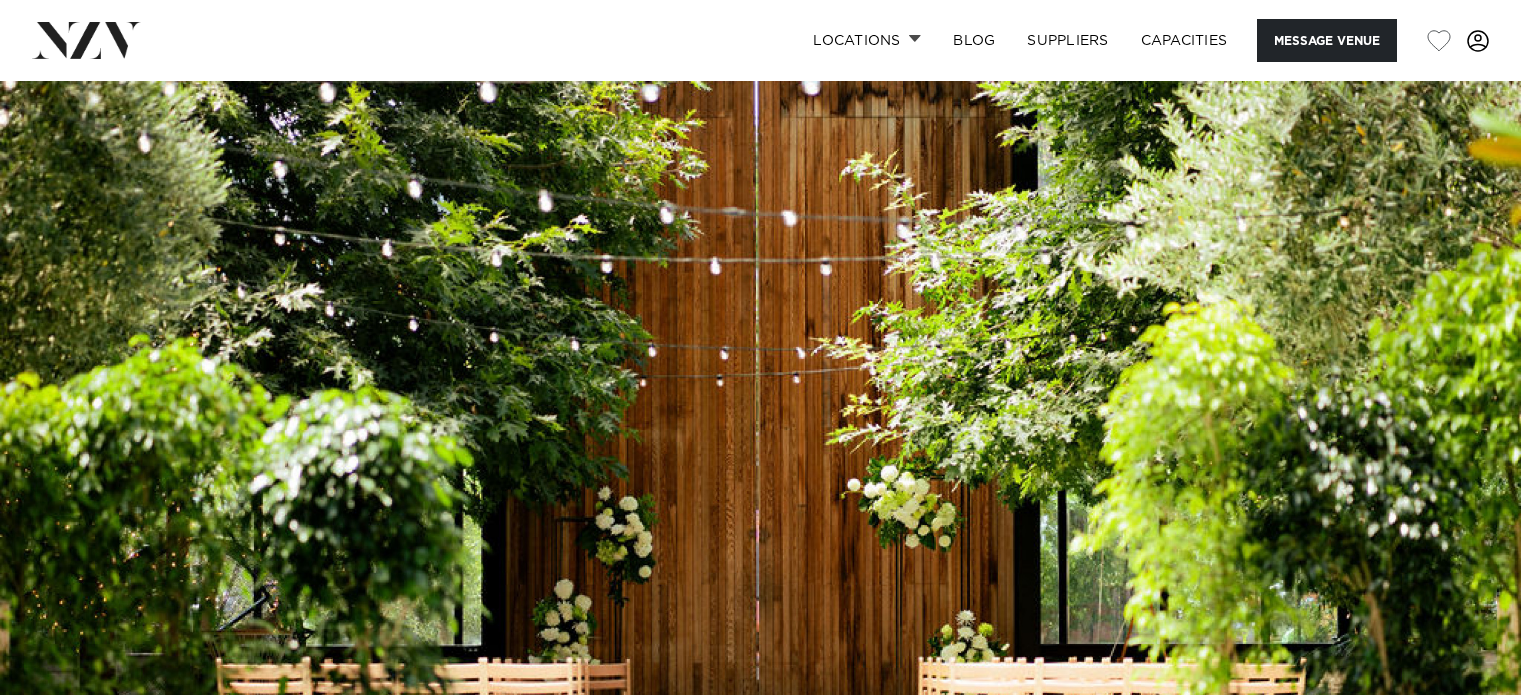 scroll, scrollTop: 0, scrollLeft: 0, axis: both 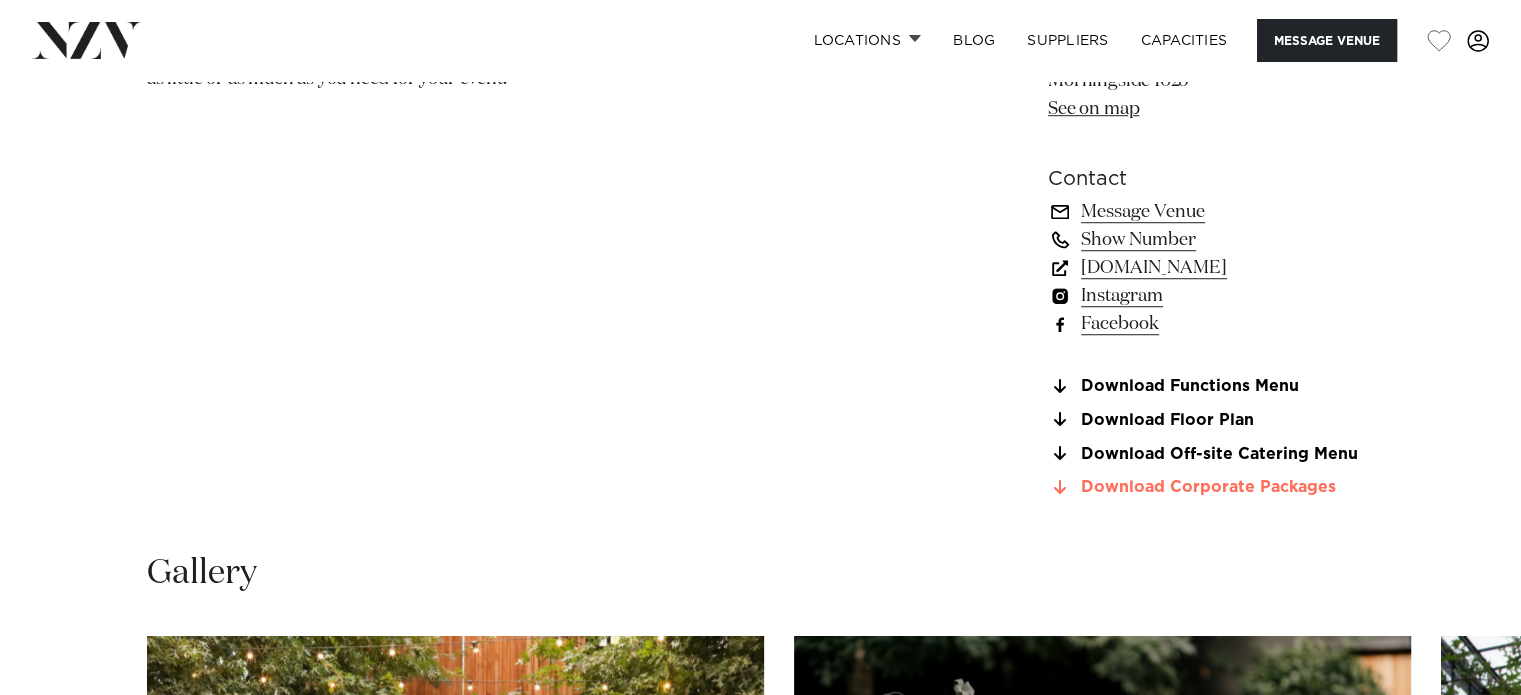 click on "Download Corporate Packages" at bounding box center (1211, 488) 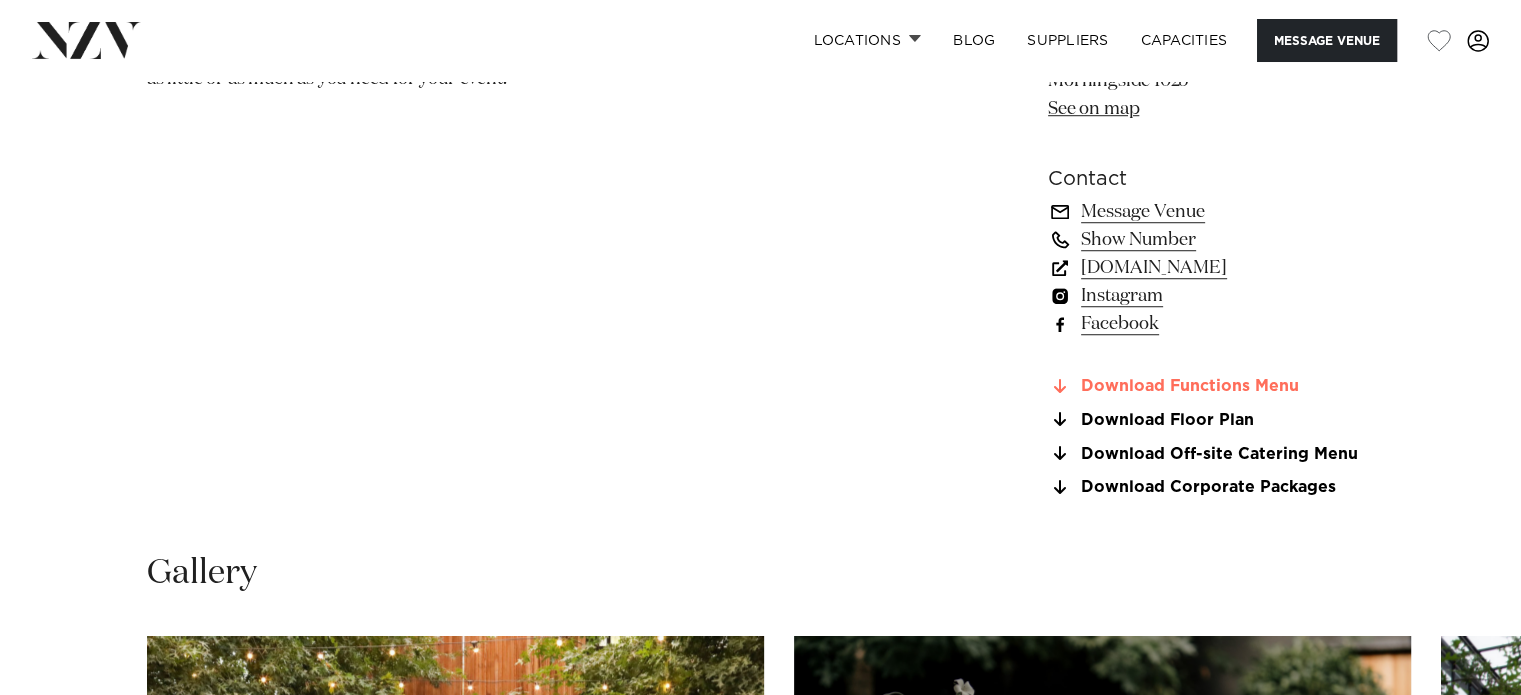 click on "Download Functions Menu" at bounding box center [1211, 387] 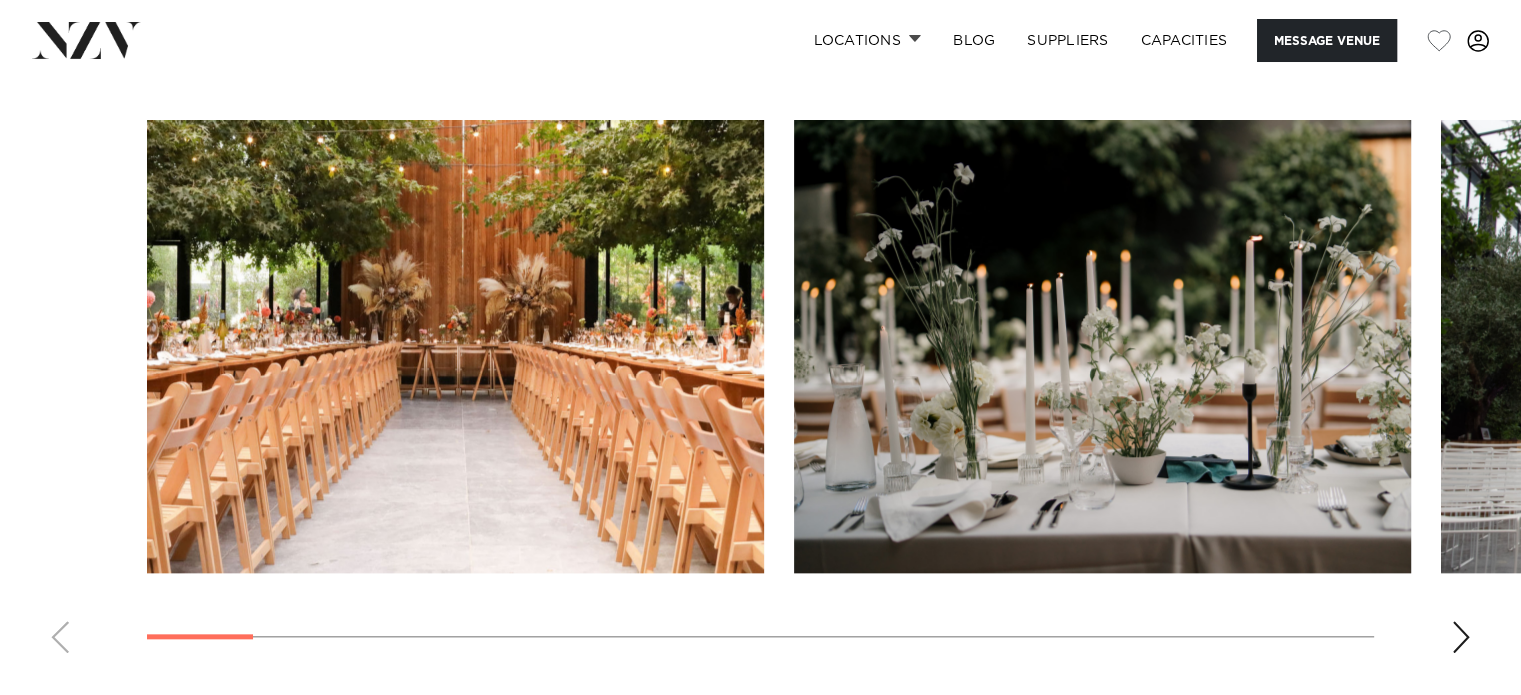 scroll, scrollTop: 1987, scrollLeft: 0, axis: vertical 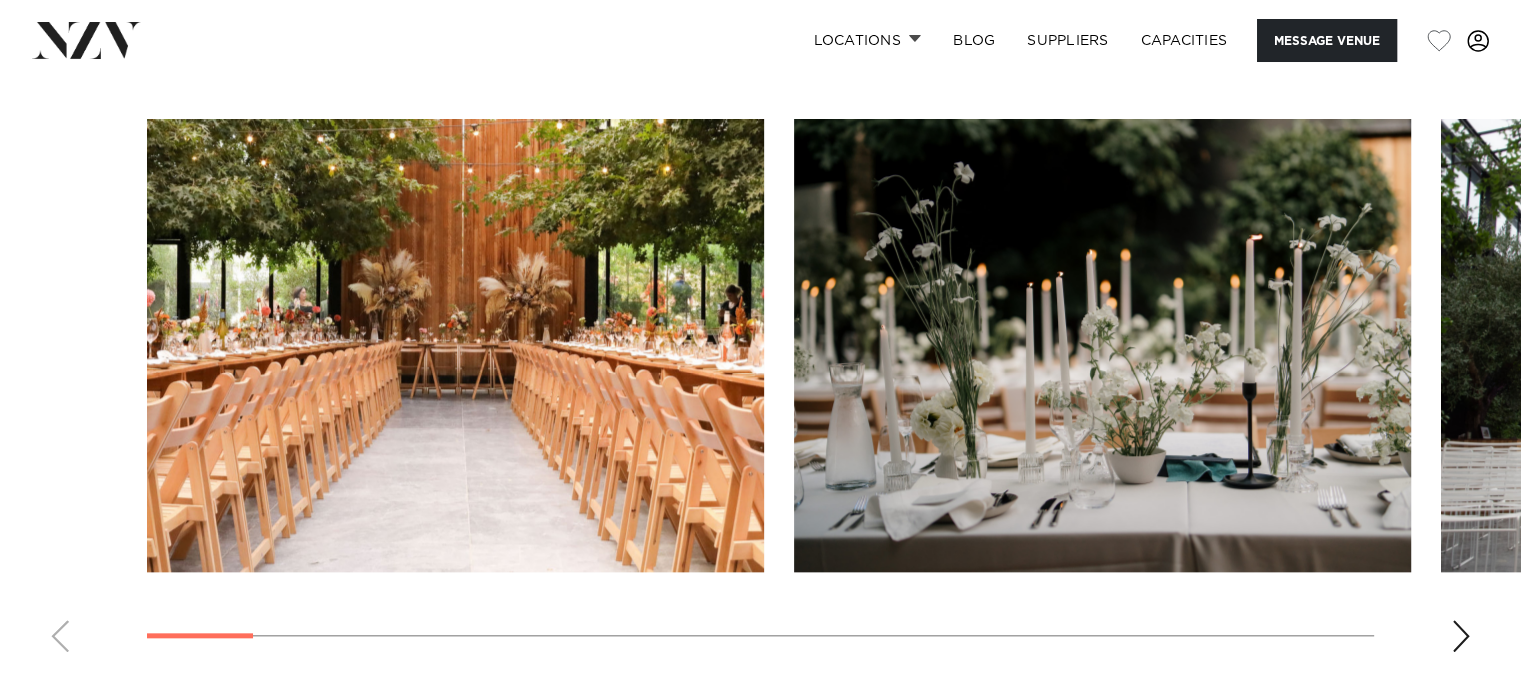 click at bounding box center [760, 393] 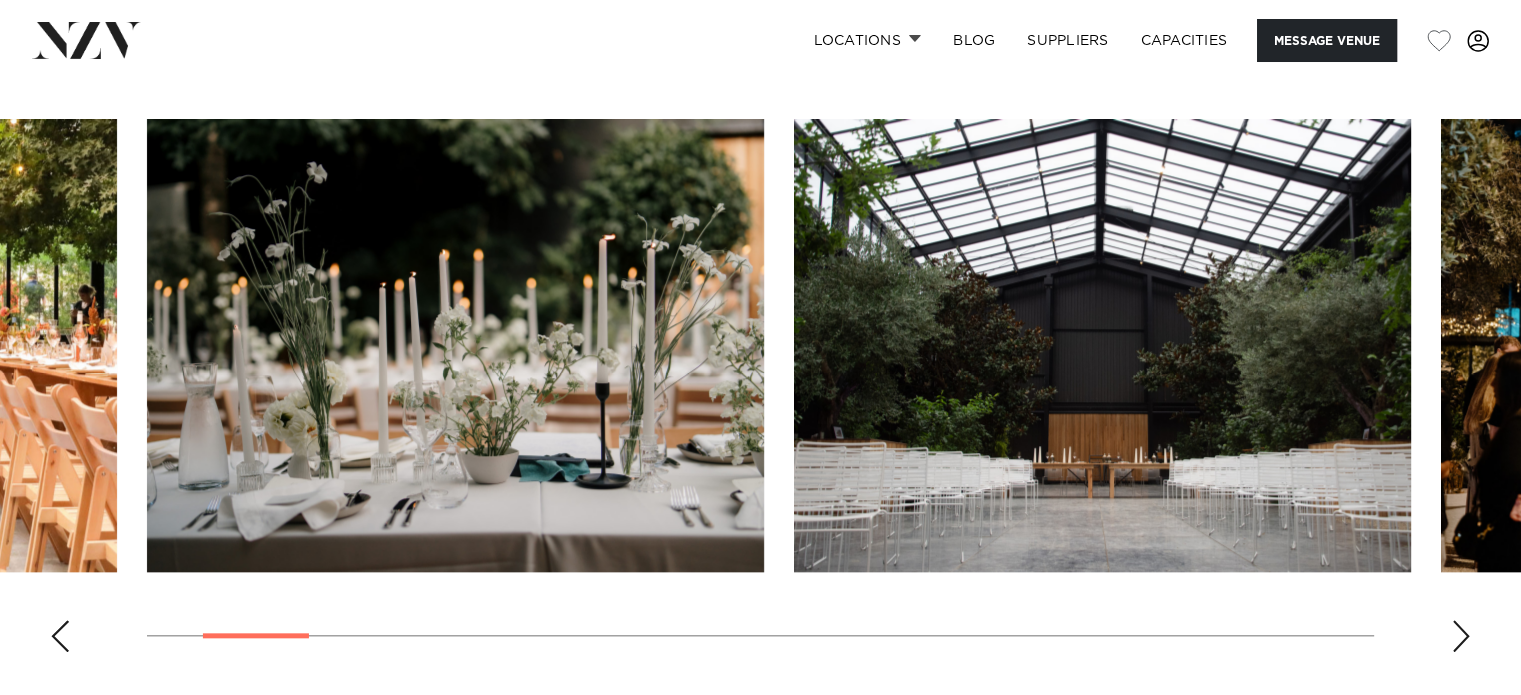 click at bounding box center [1461, 636] 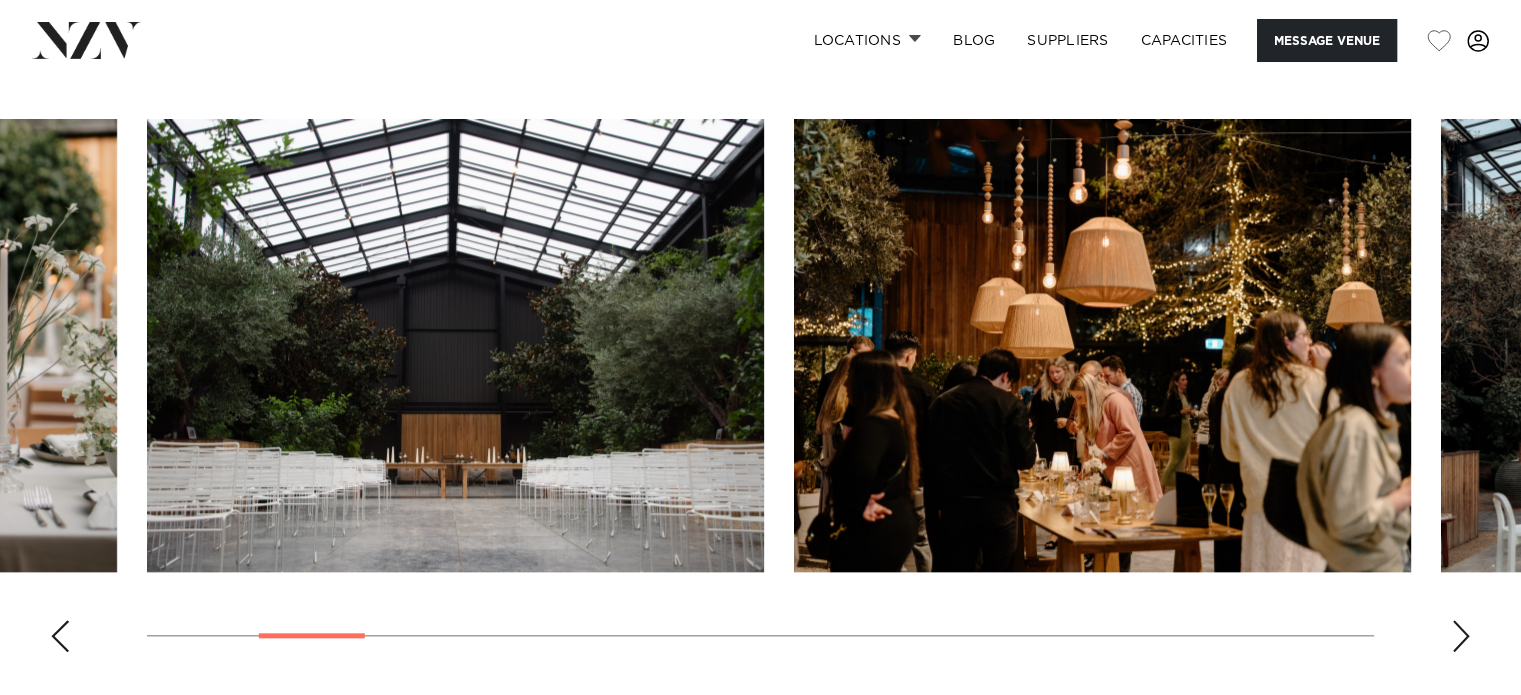 click at bounding box center (1461, 636) 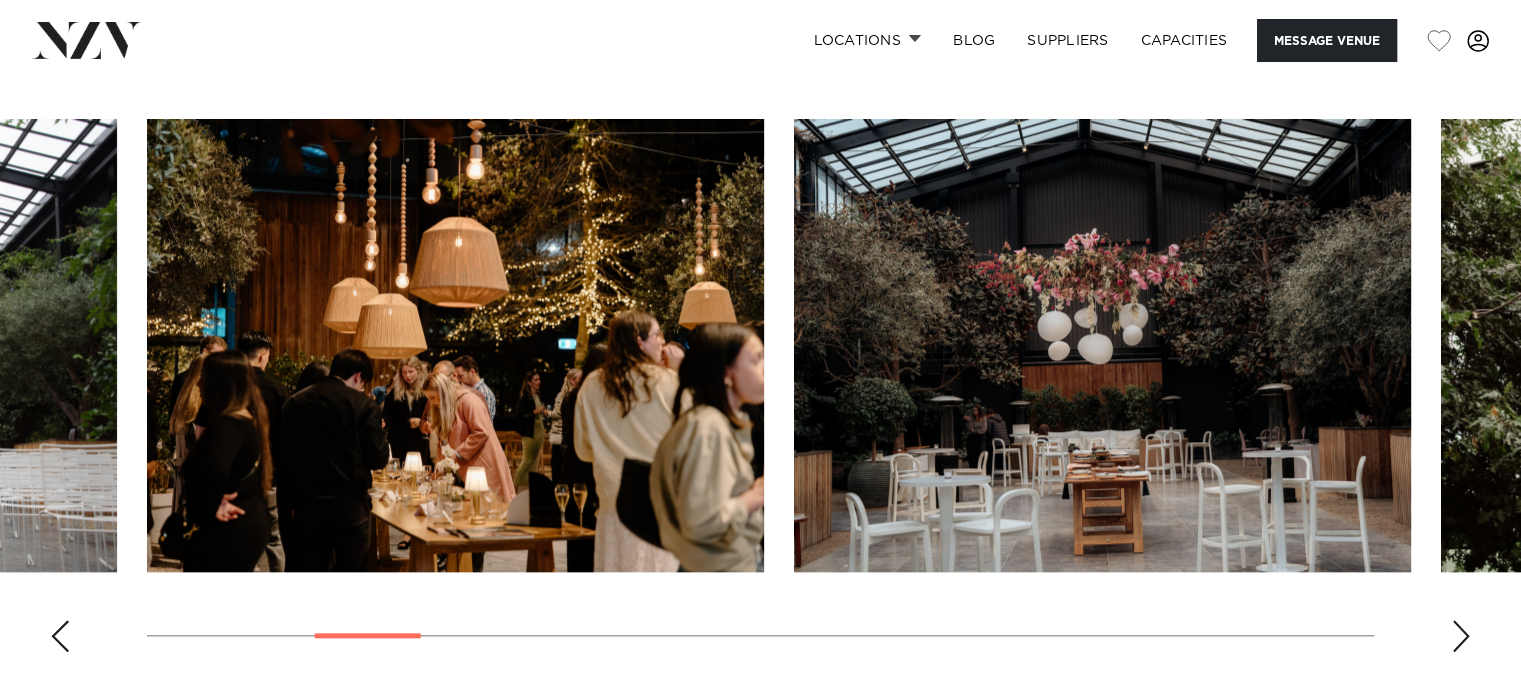 click at bounding box center (1461, 636) 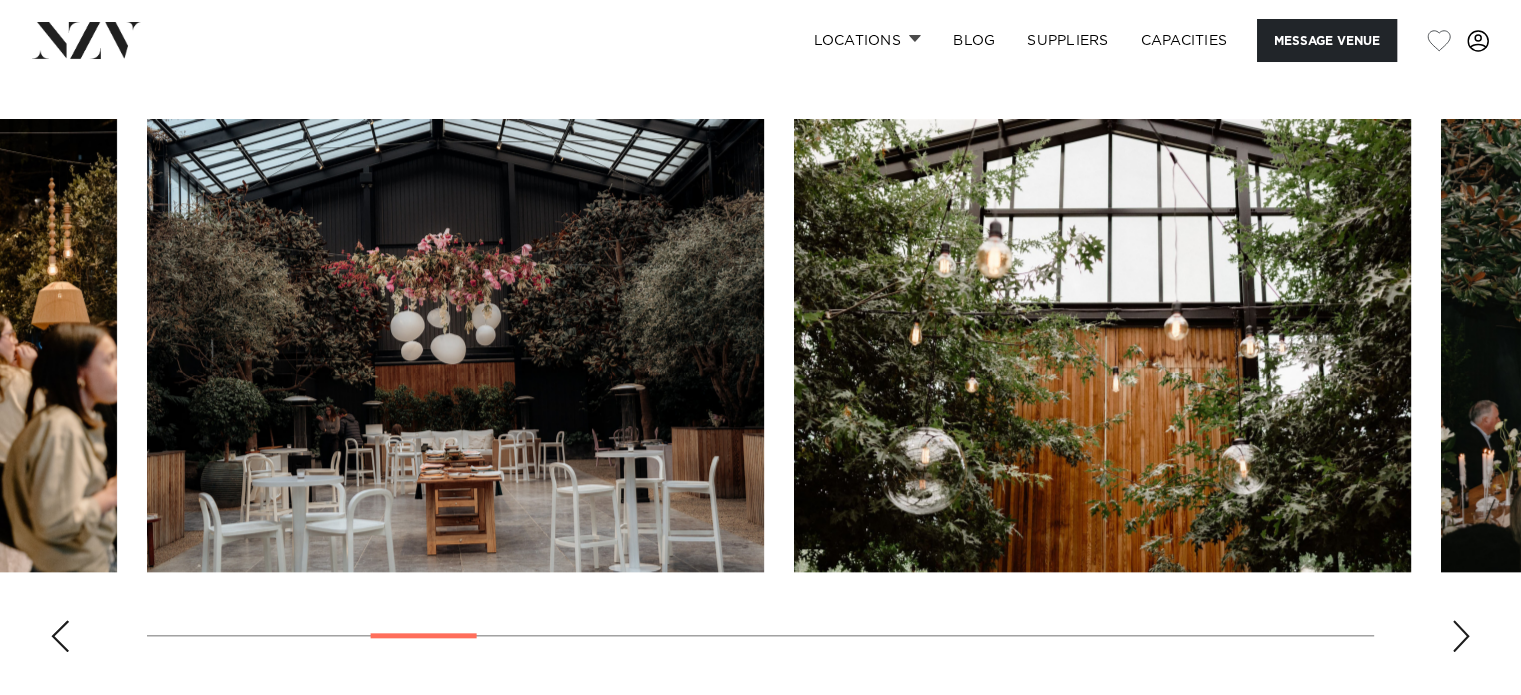 click at bounding box center (1461, 636) 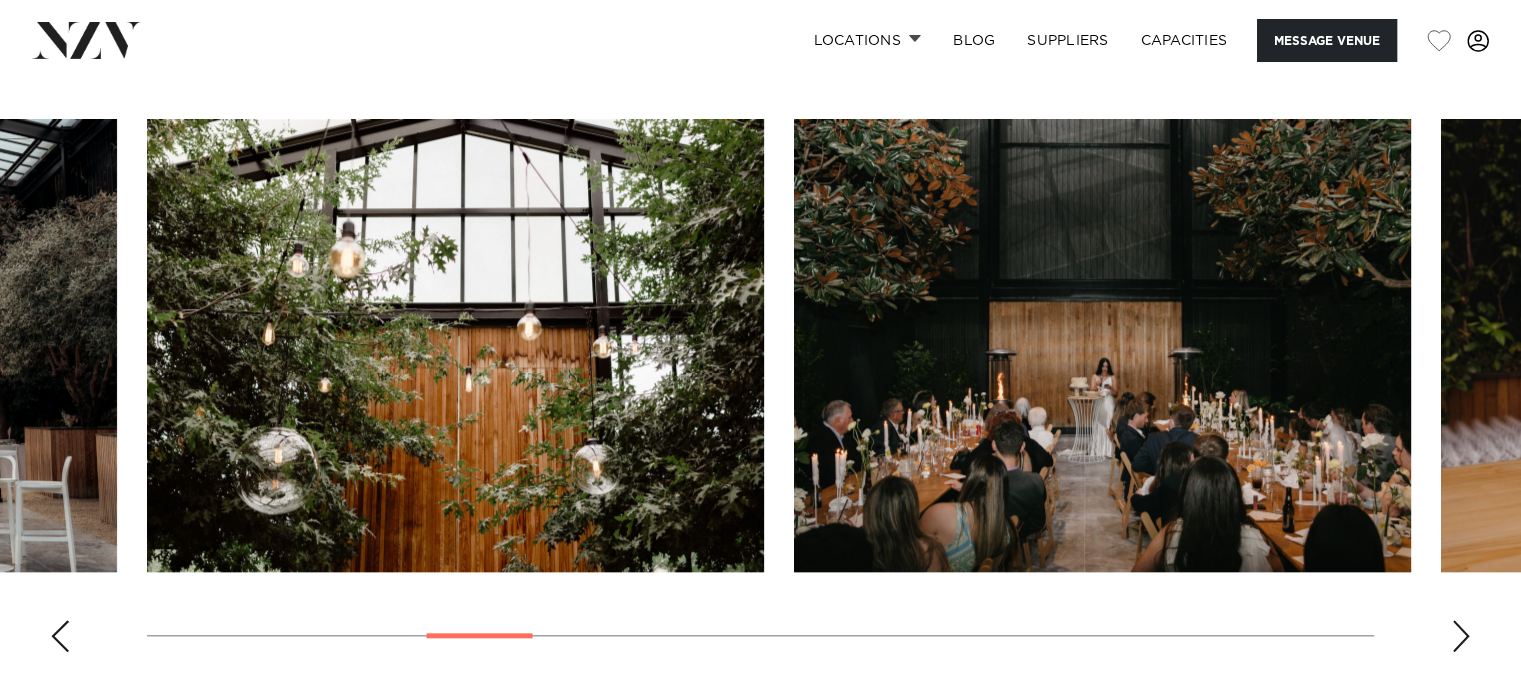 click at bounding box center (1461, 636) 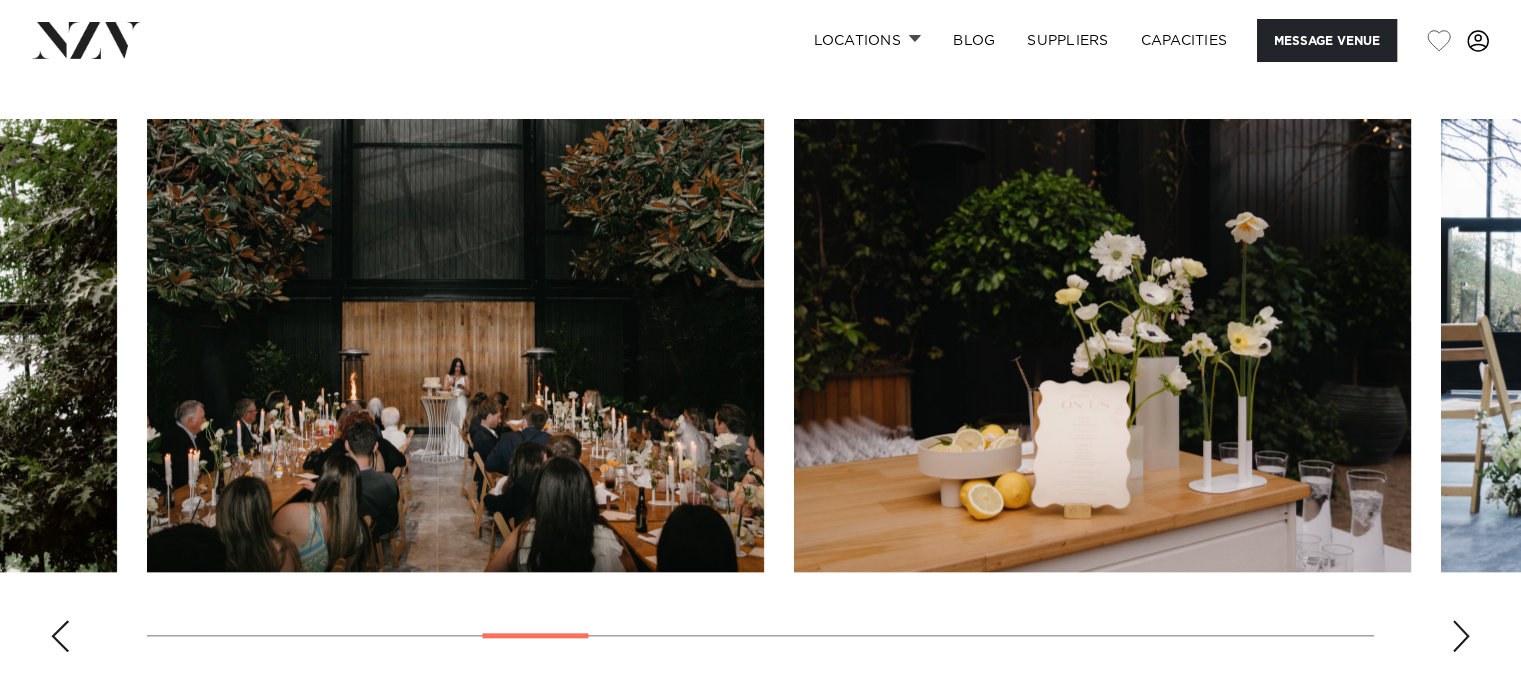 click at bounding box center [1461, 636] 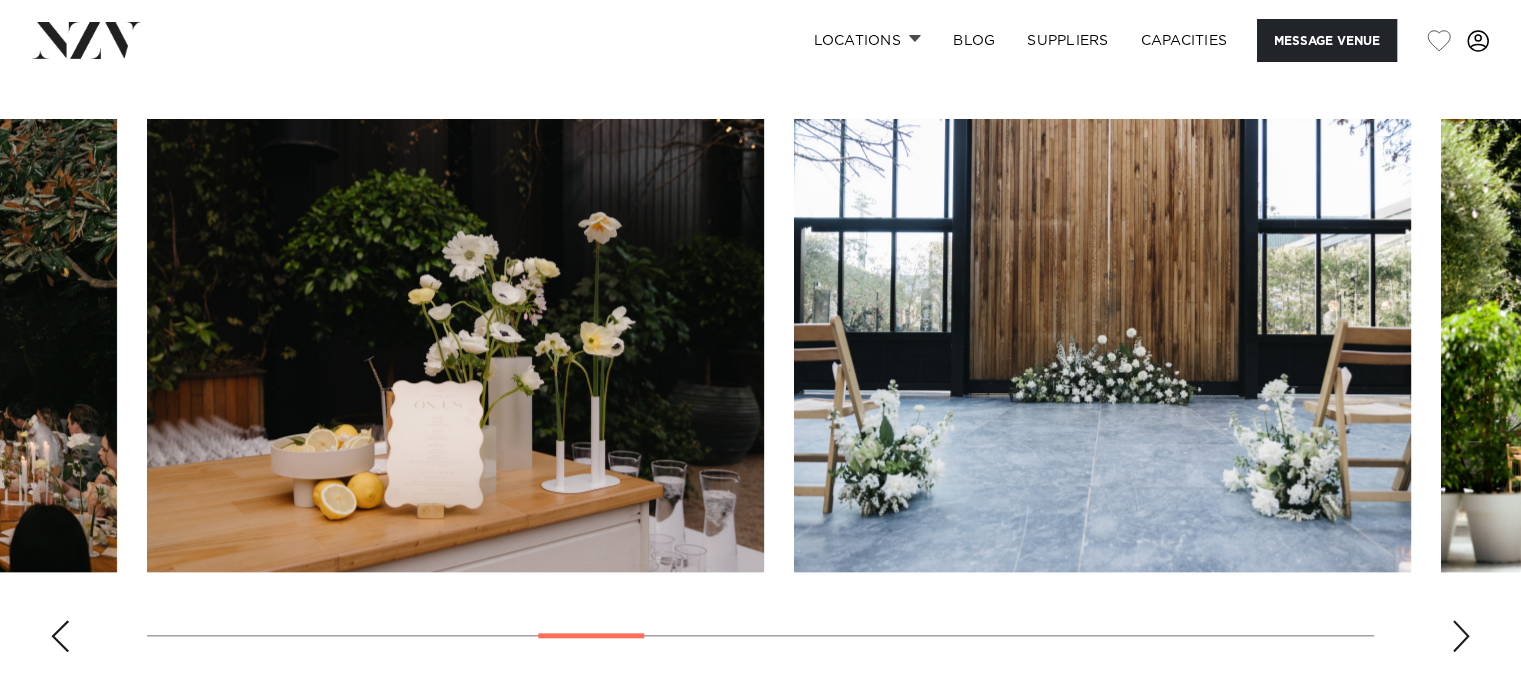 click at bounding box center [1461, 636] 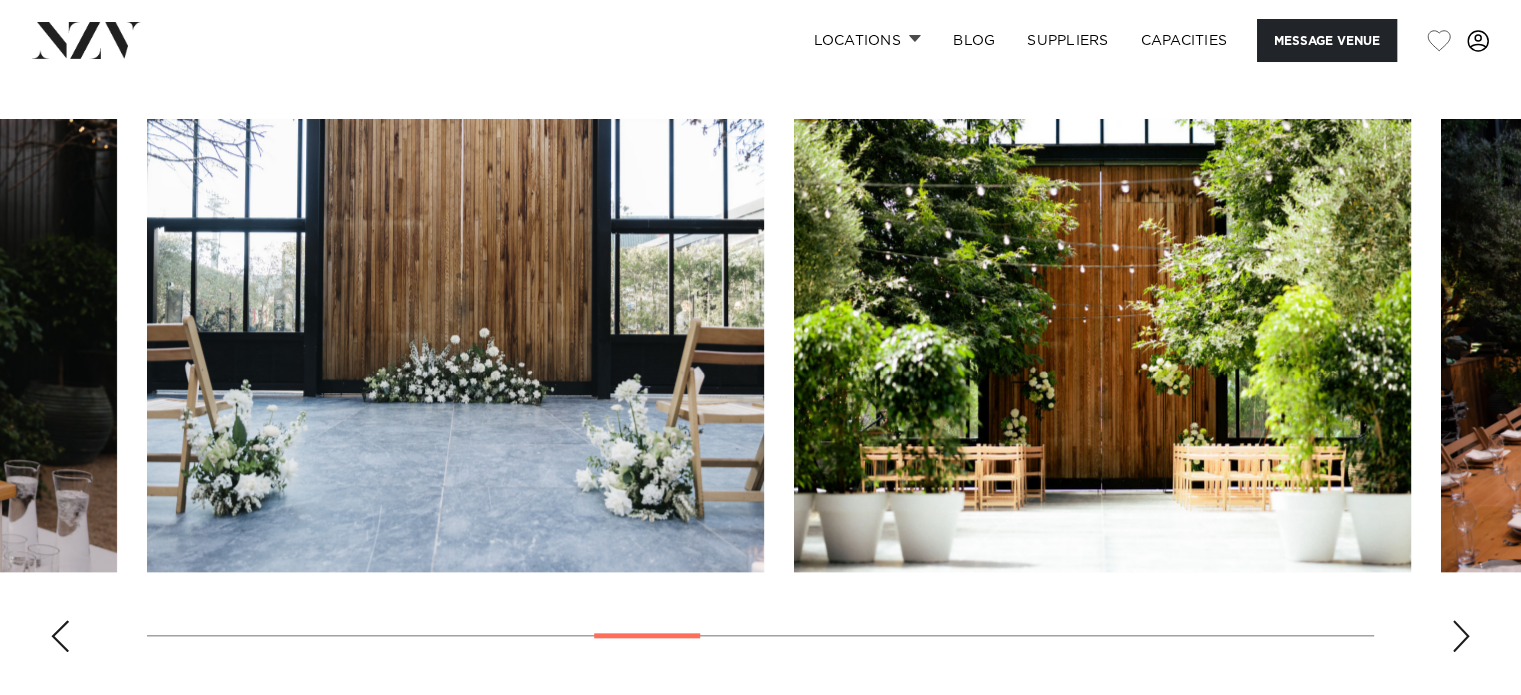 click at bounding box center [1461, 636] 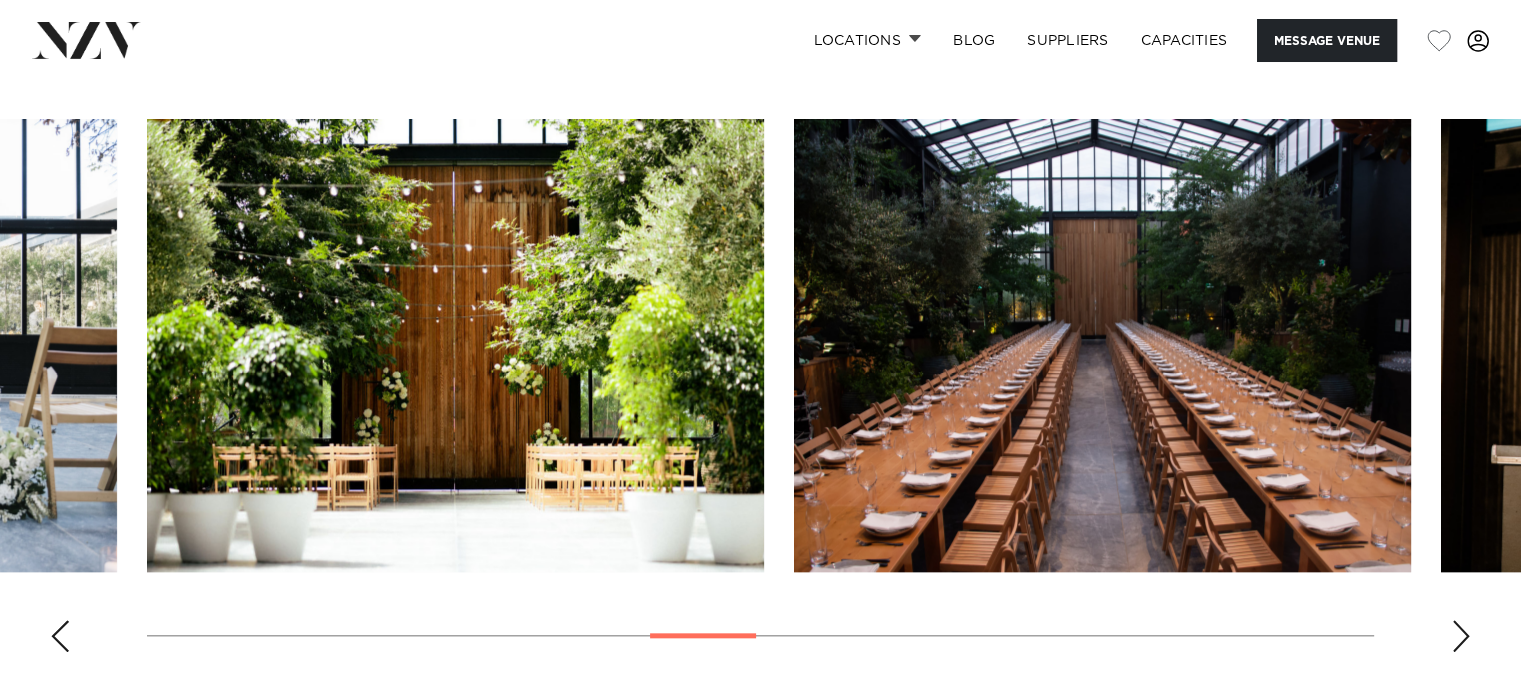 click at bounding box center (1461, 636) 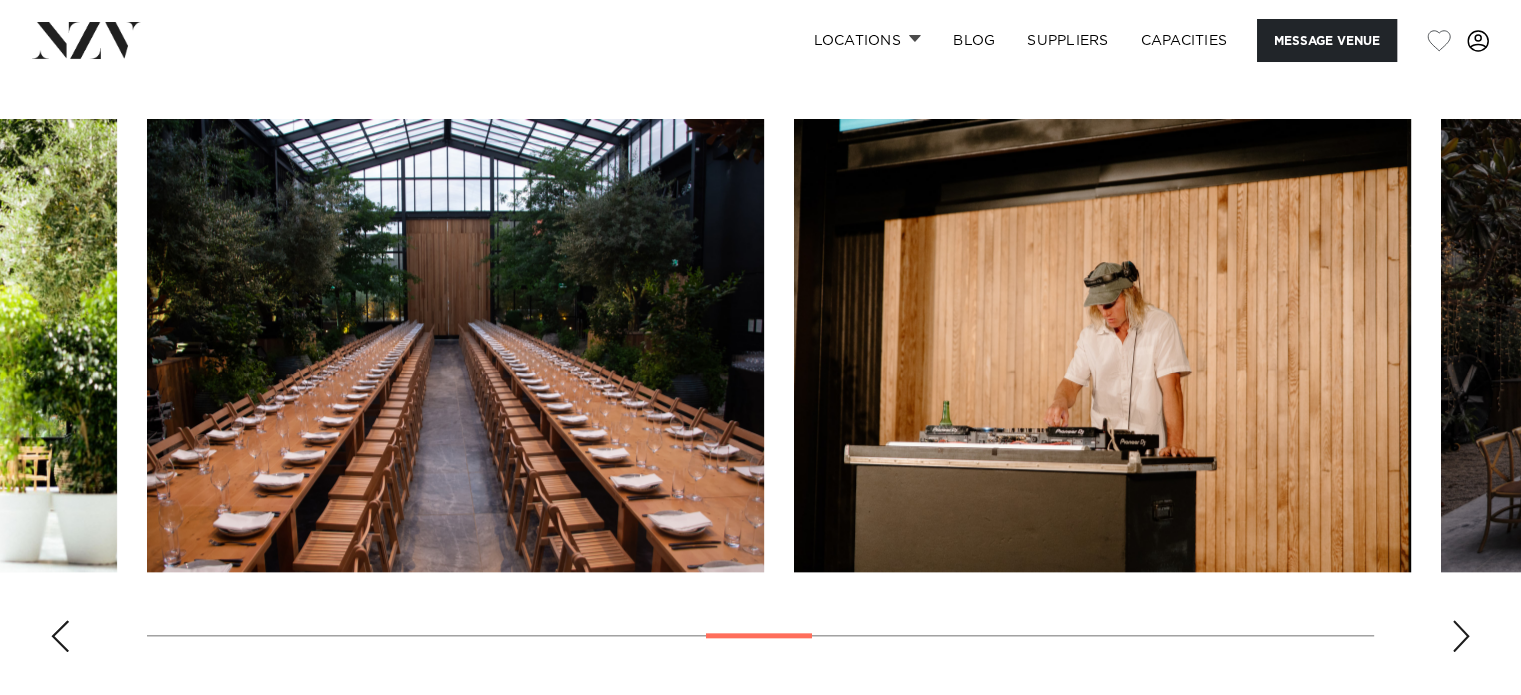 click at bounding box center [1461, 636] 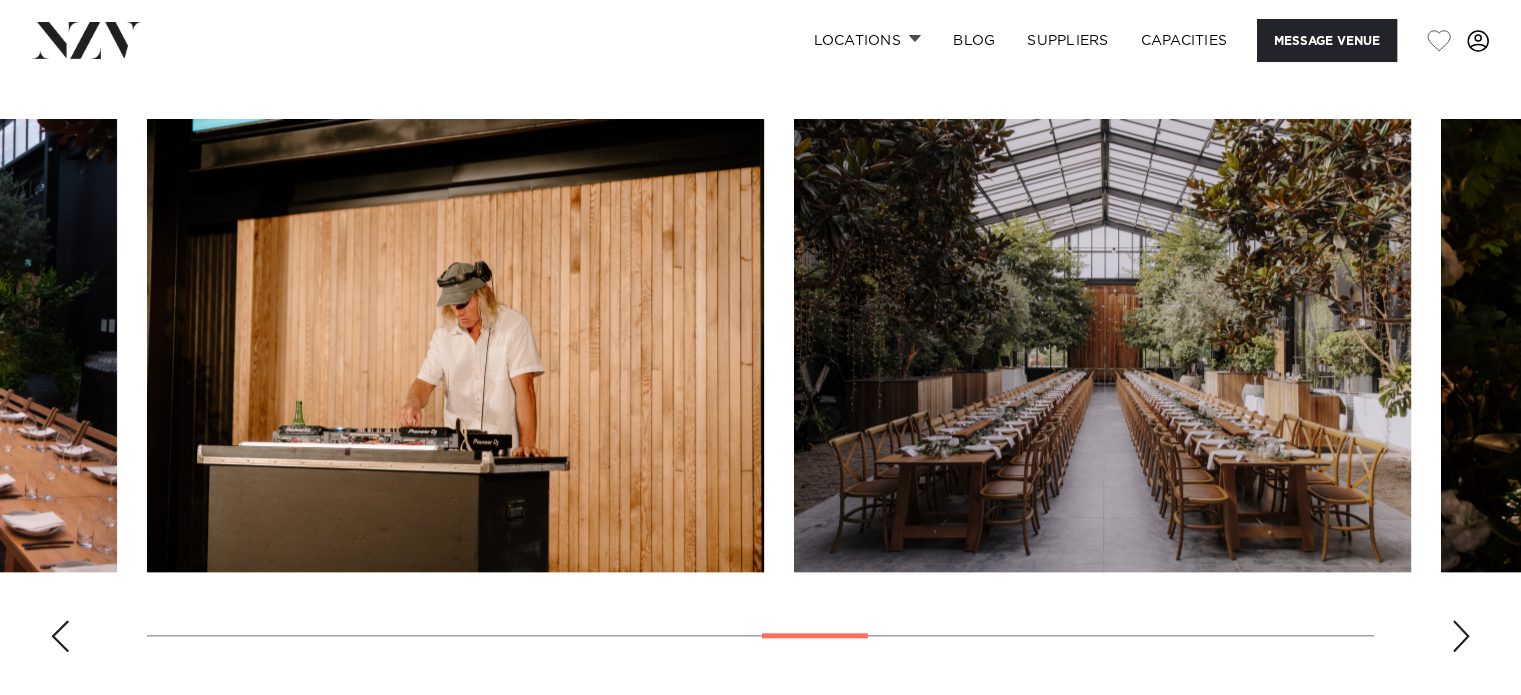 click at bounding box center [1461, 636] 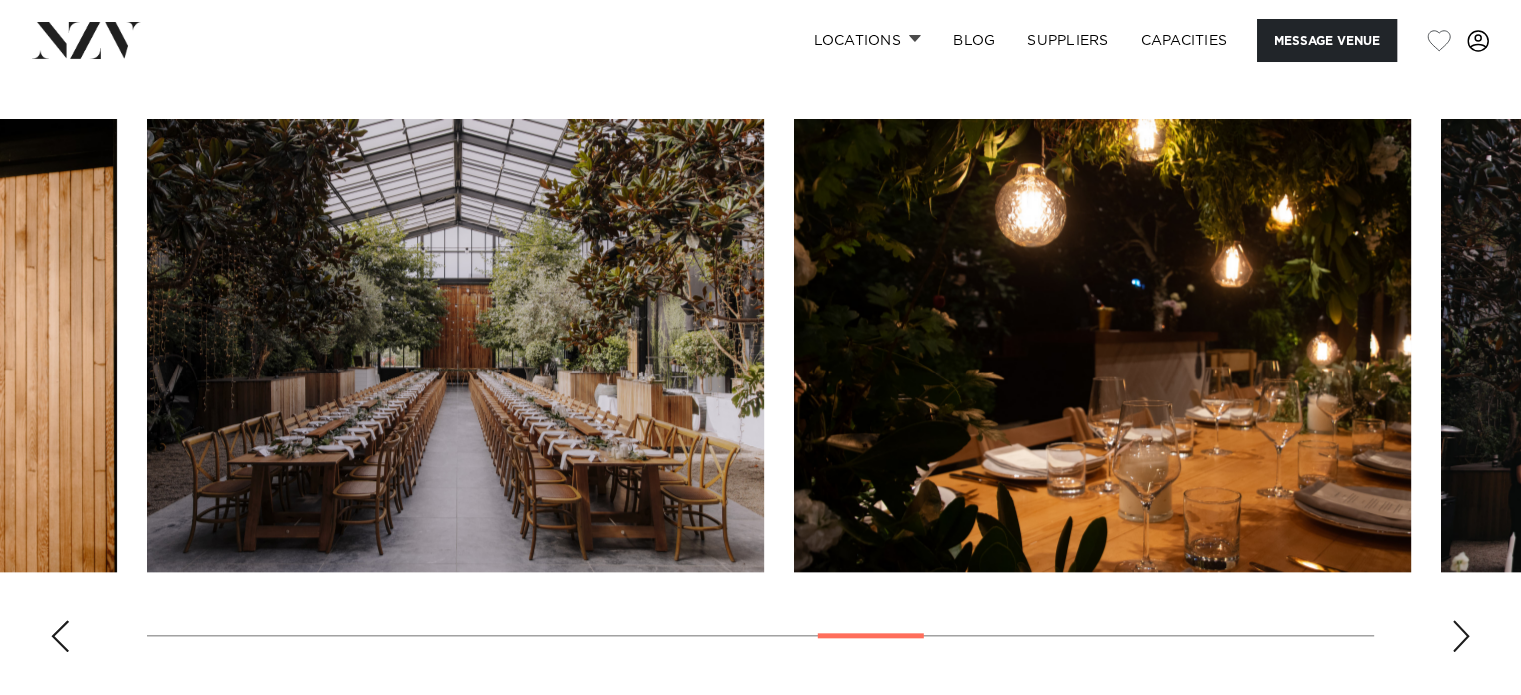 click at bounding box center (1461, 636) 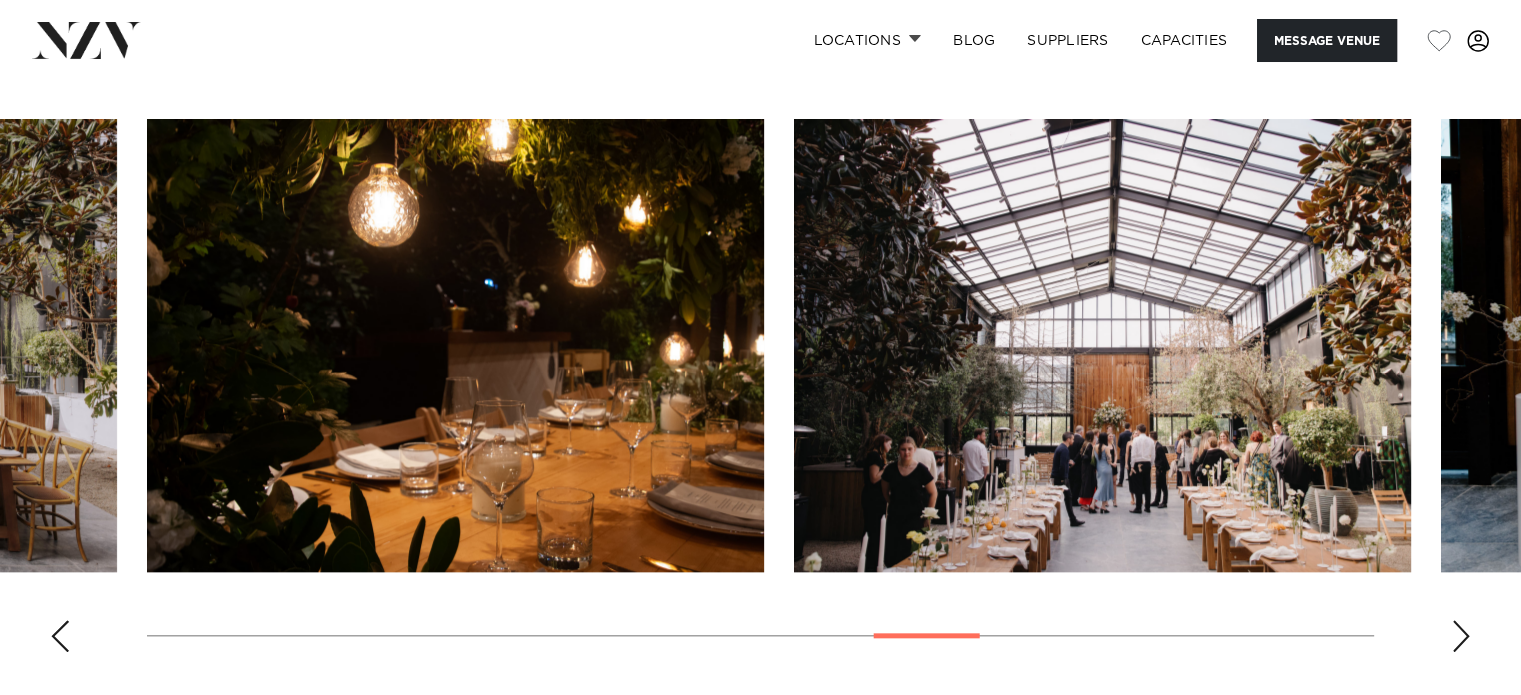 click at bounding box center [1461, 636] 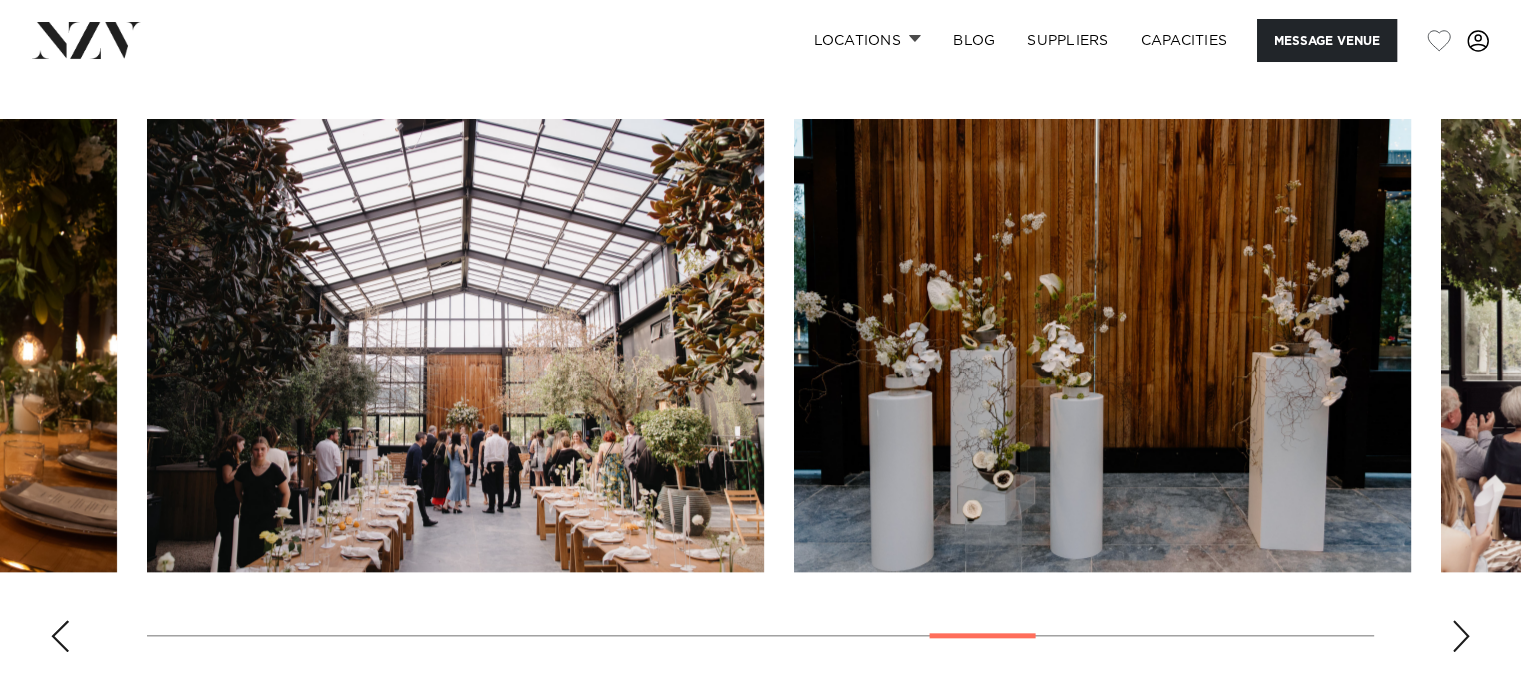 click at bounding box center (1461, 636) 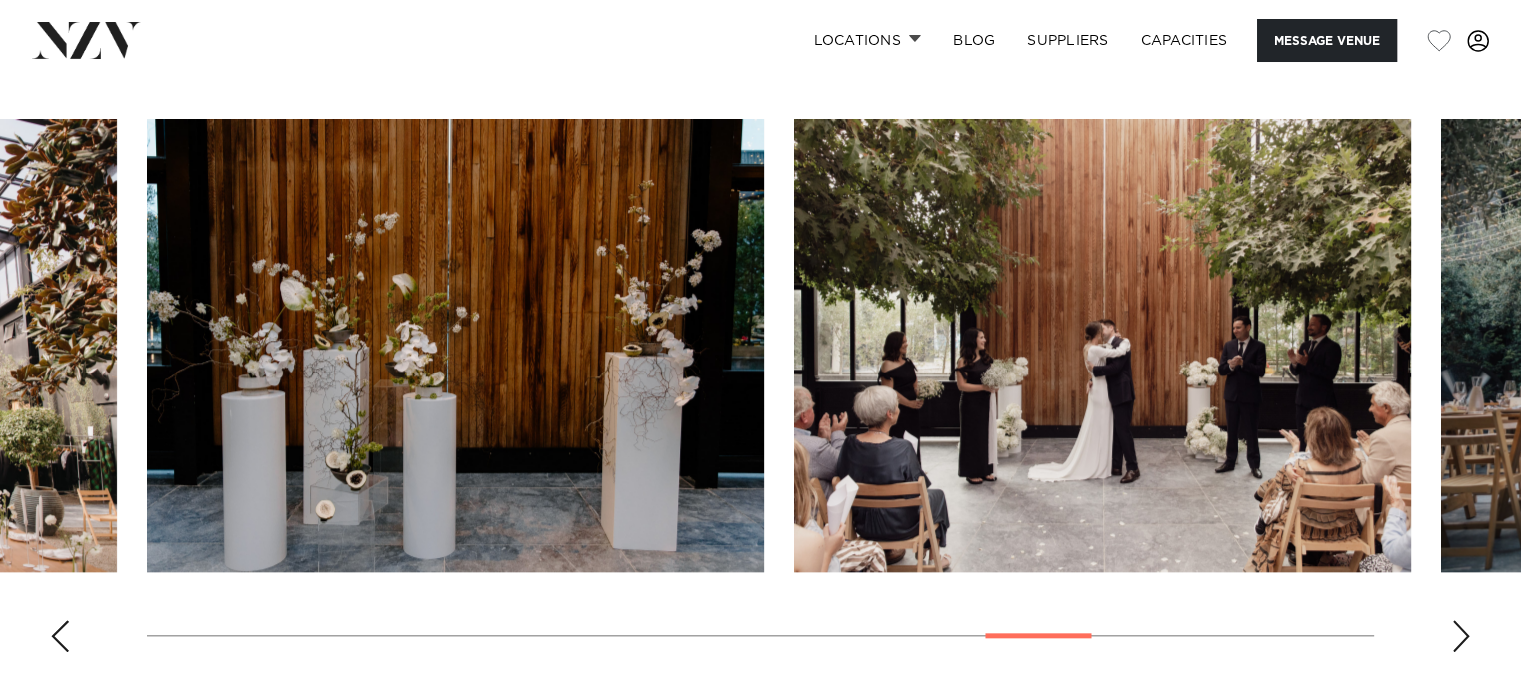 click at bounding box center [1461, 636] 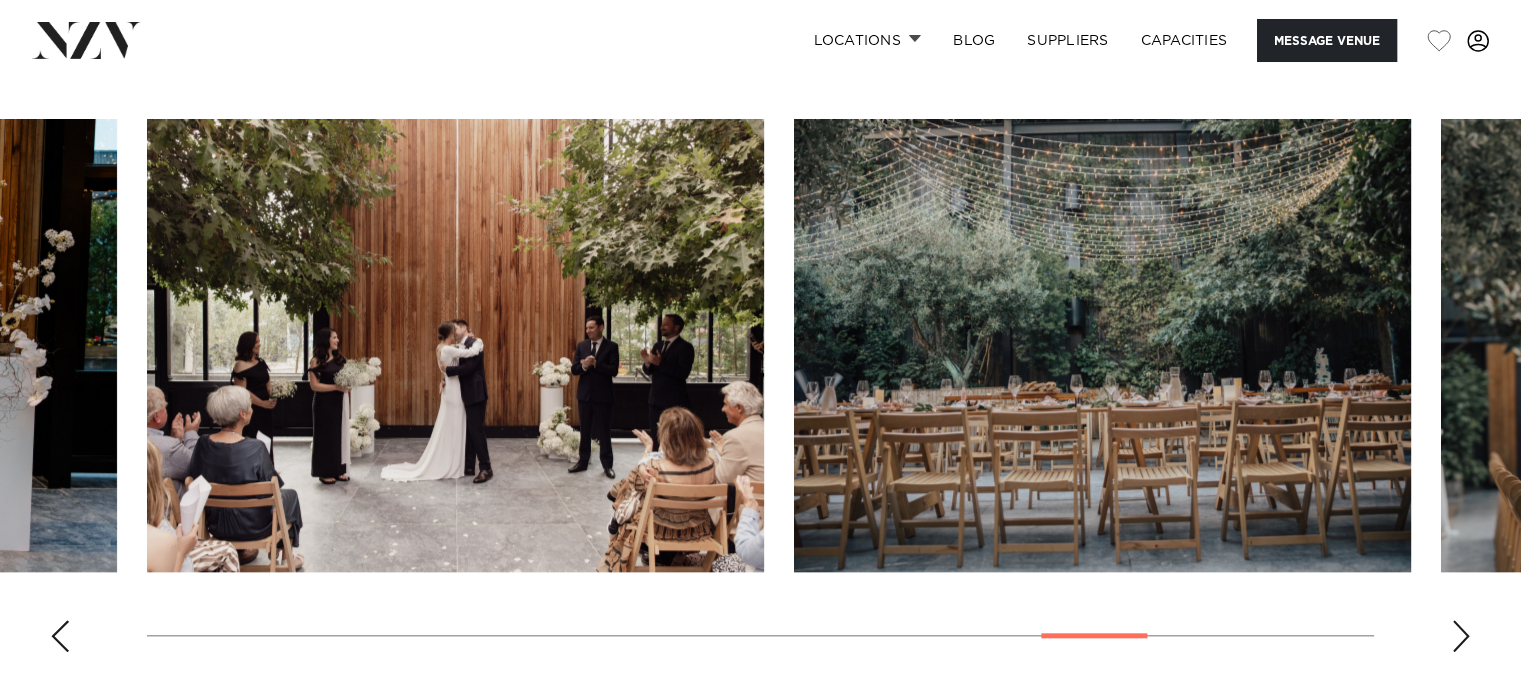 click at bounding box center (1461, 636) 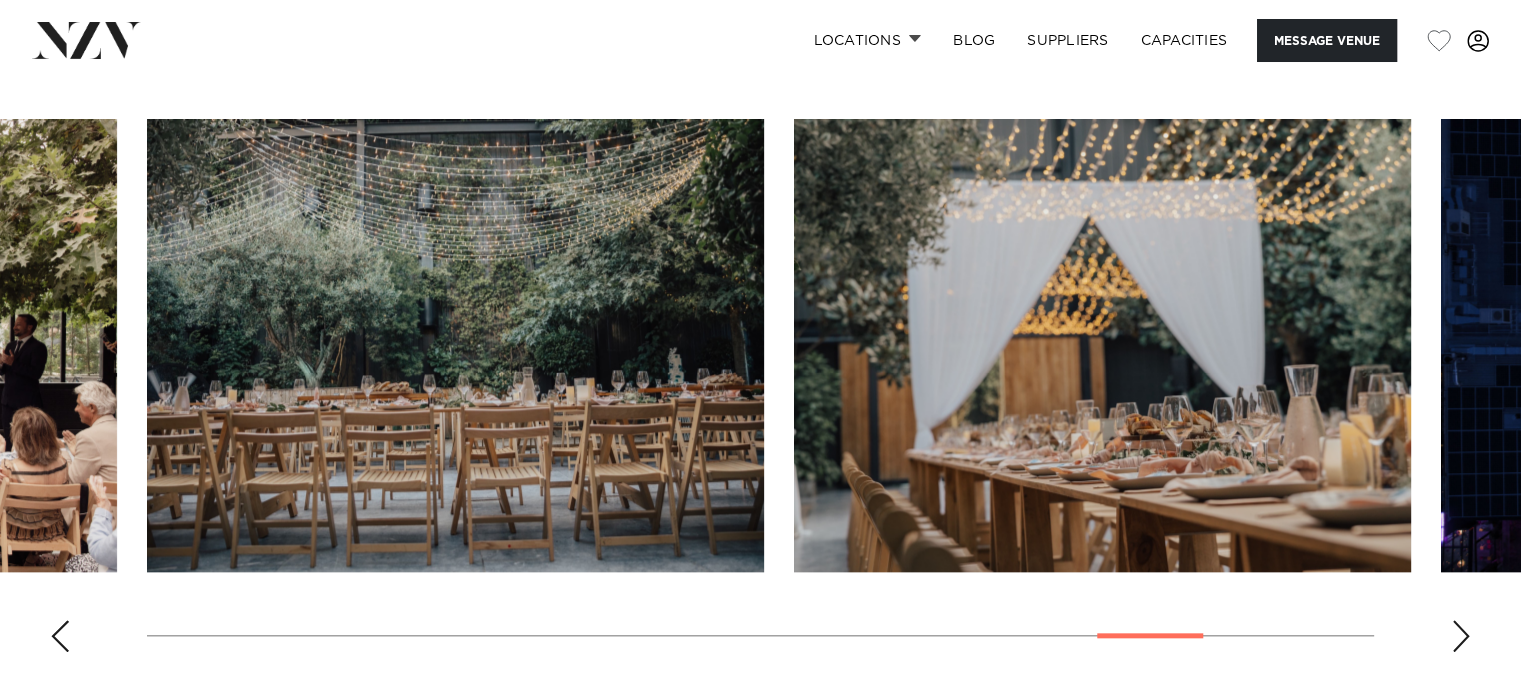 click at bounding box center [1461, 636] 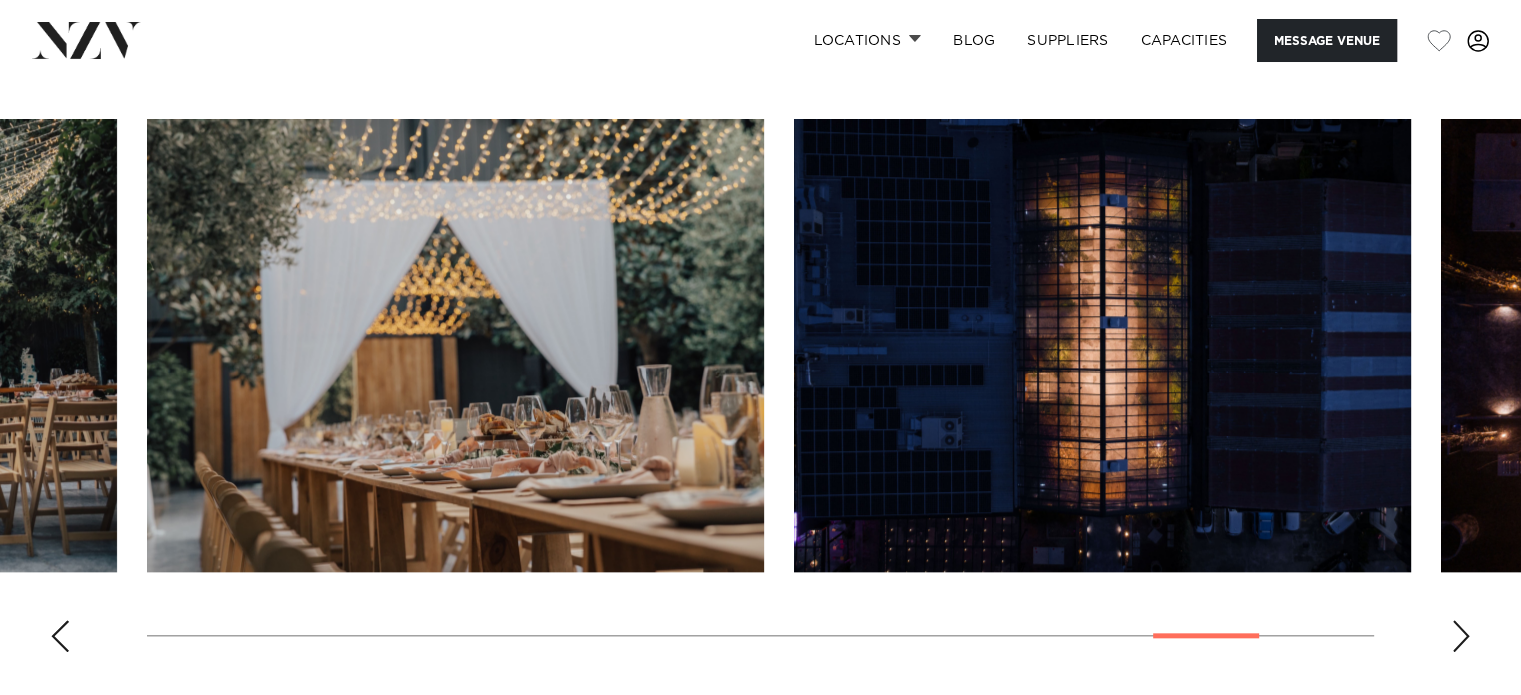 click at bounding box center [1461, 636] 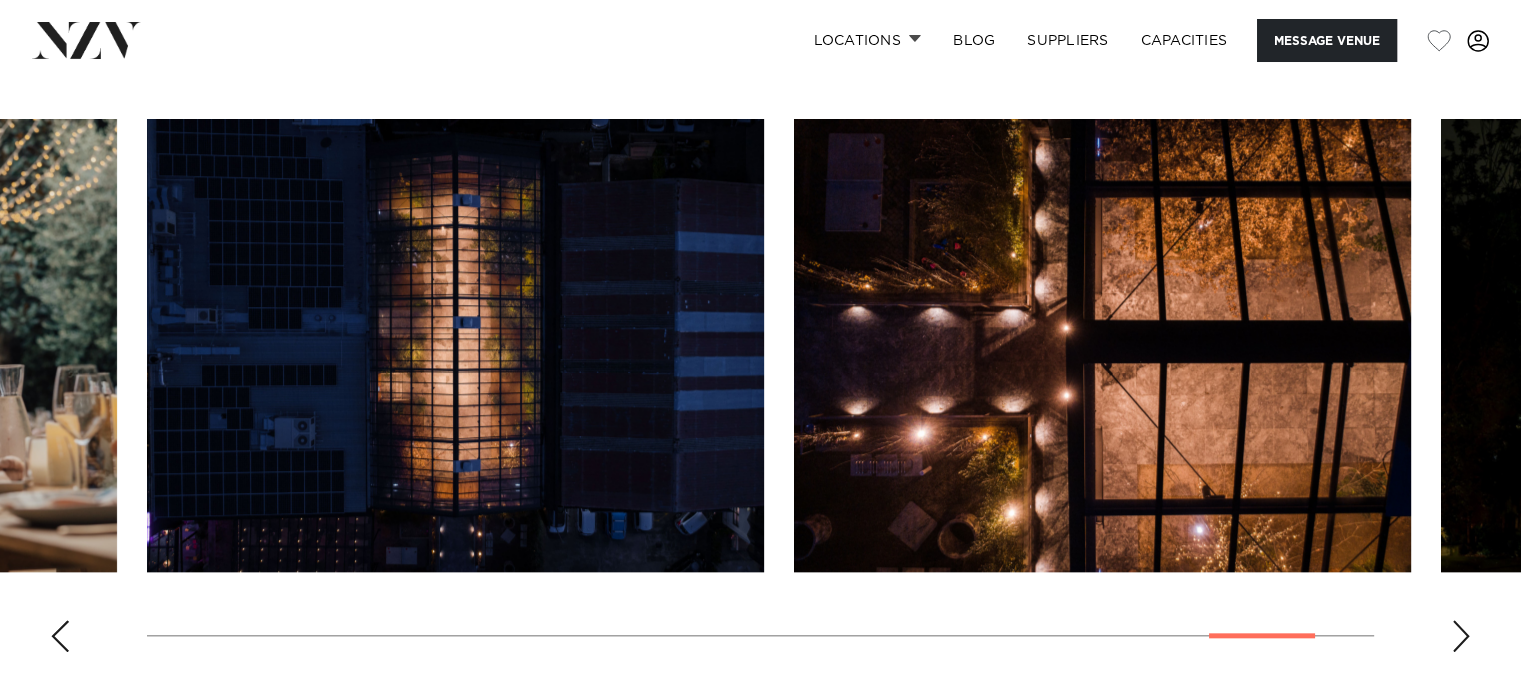 click at bounding box center (1461, 636) 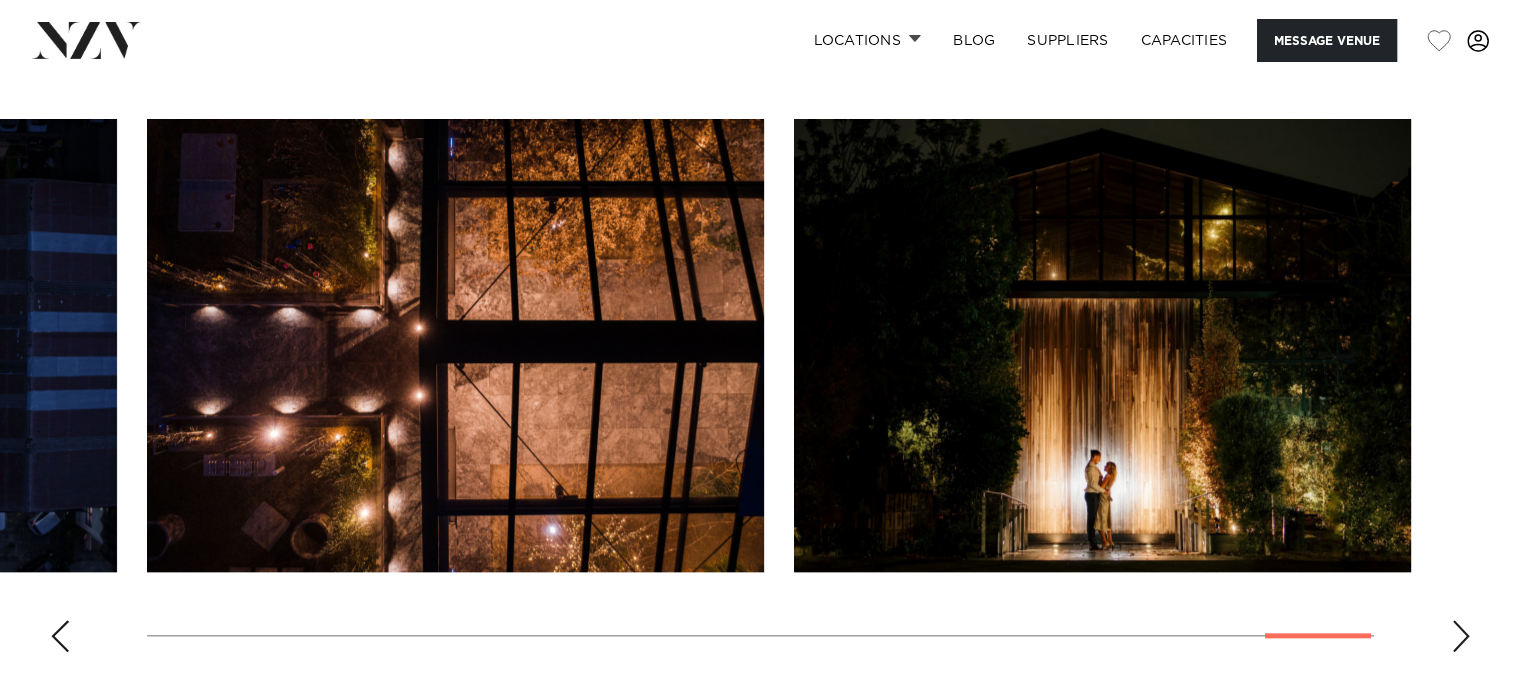 click at bounding box center [1461, 636] 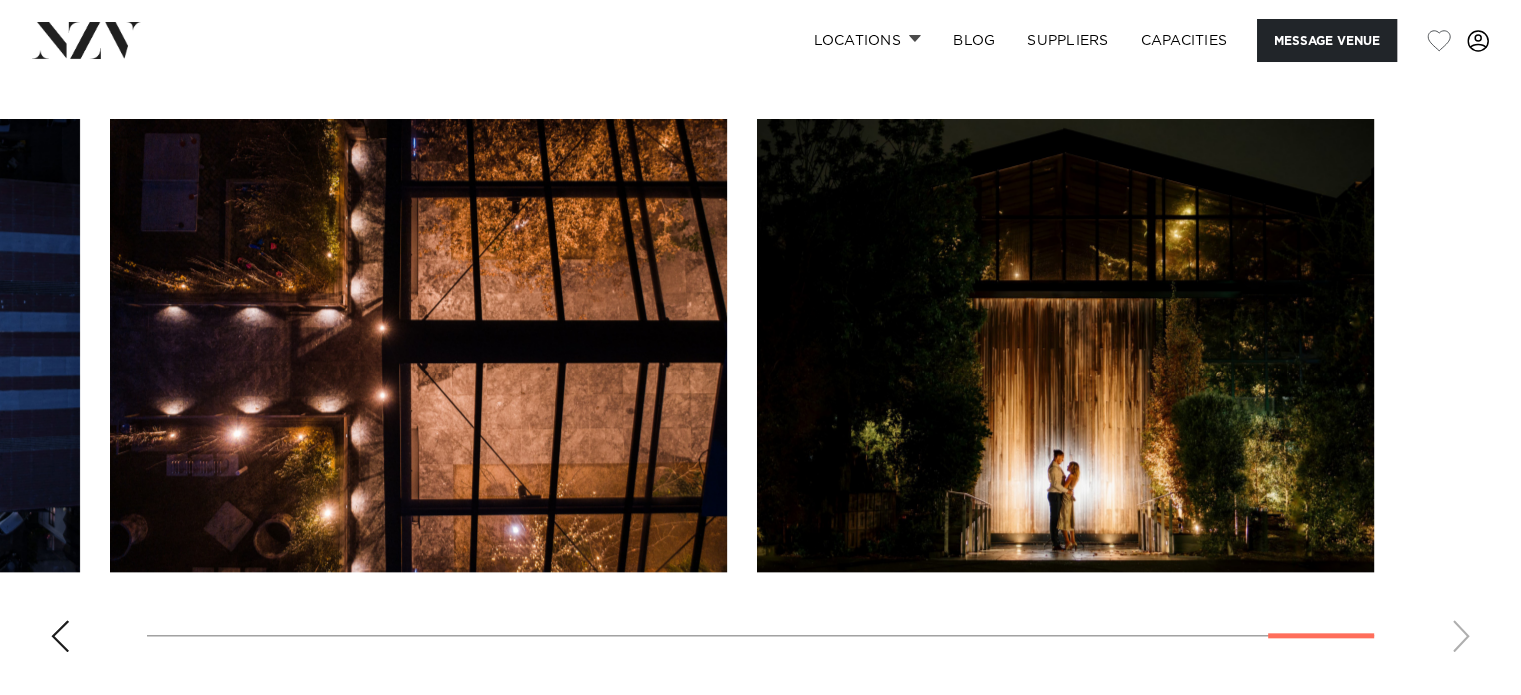 click at bounding box center [760, 393] 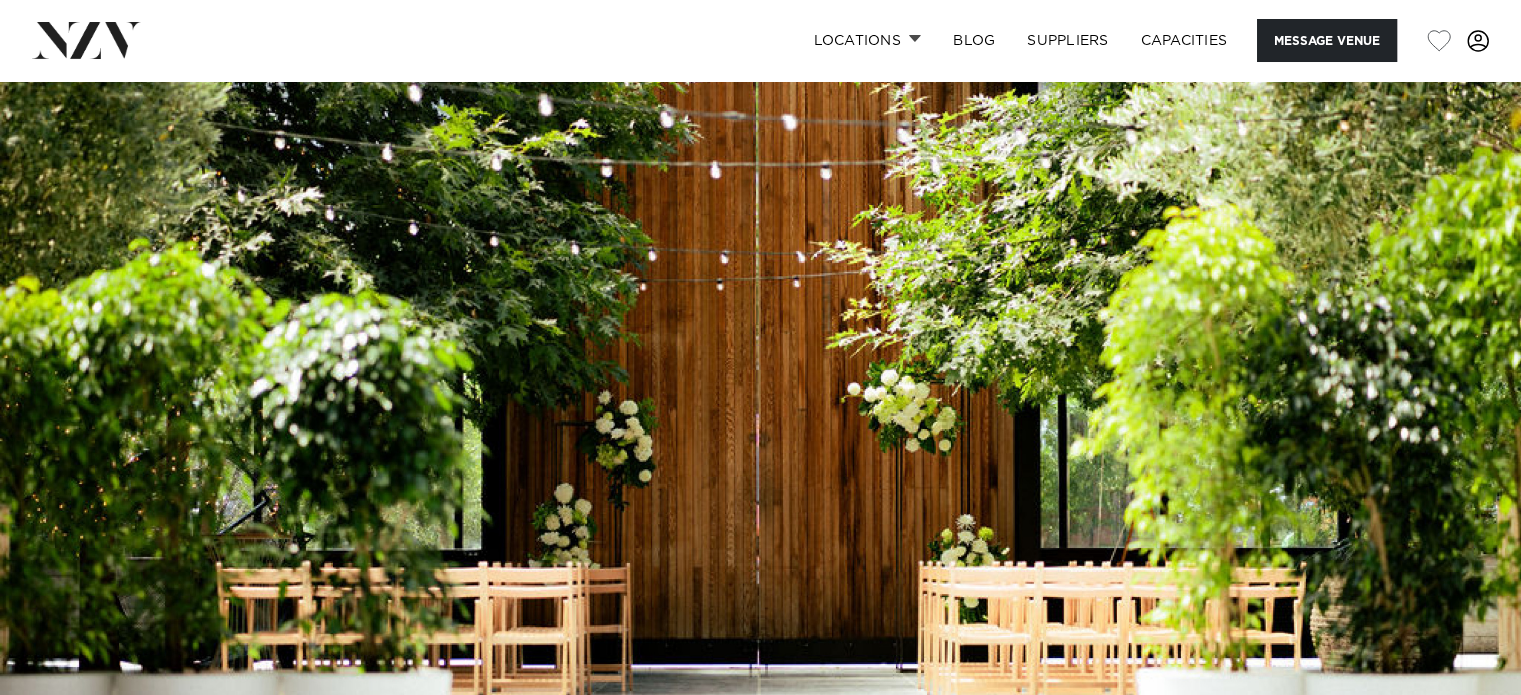 scroll, scrollTop: 0, scrollLeft: 0, axis: both 